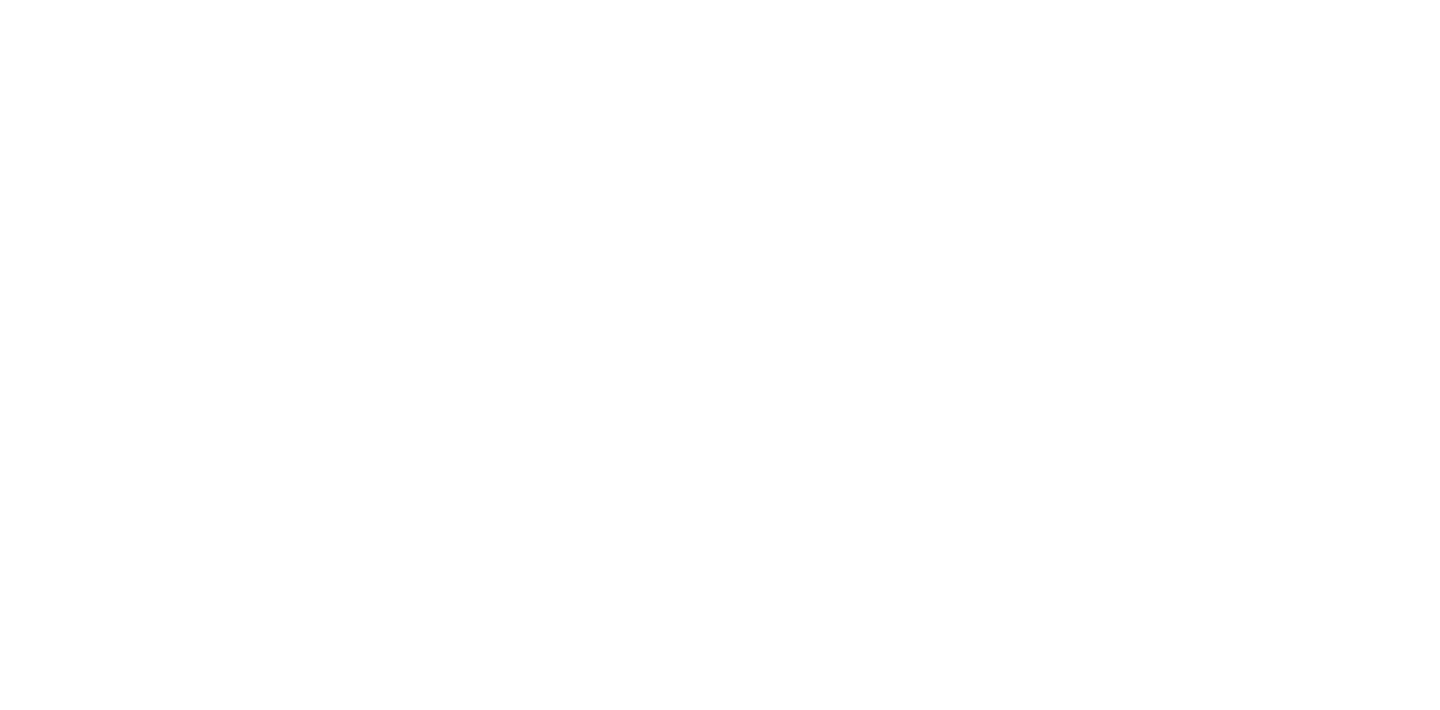 scroll, scrollTop: 0, scrollLeft: 0, axis: both 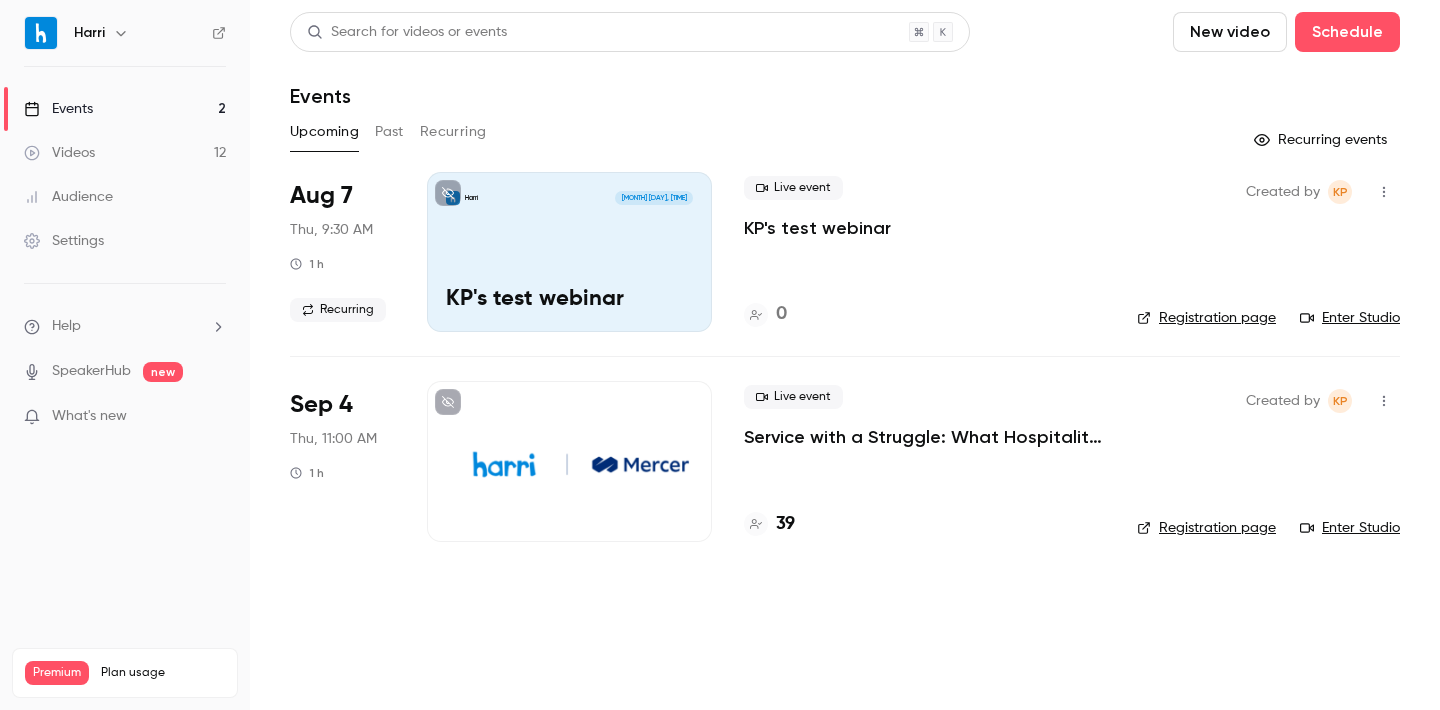 click on "Past" at bounding box center [389, 132] 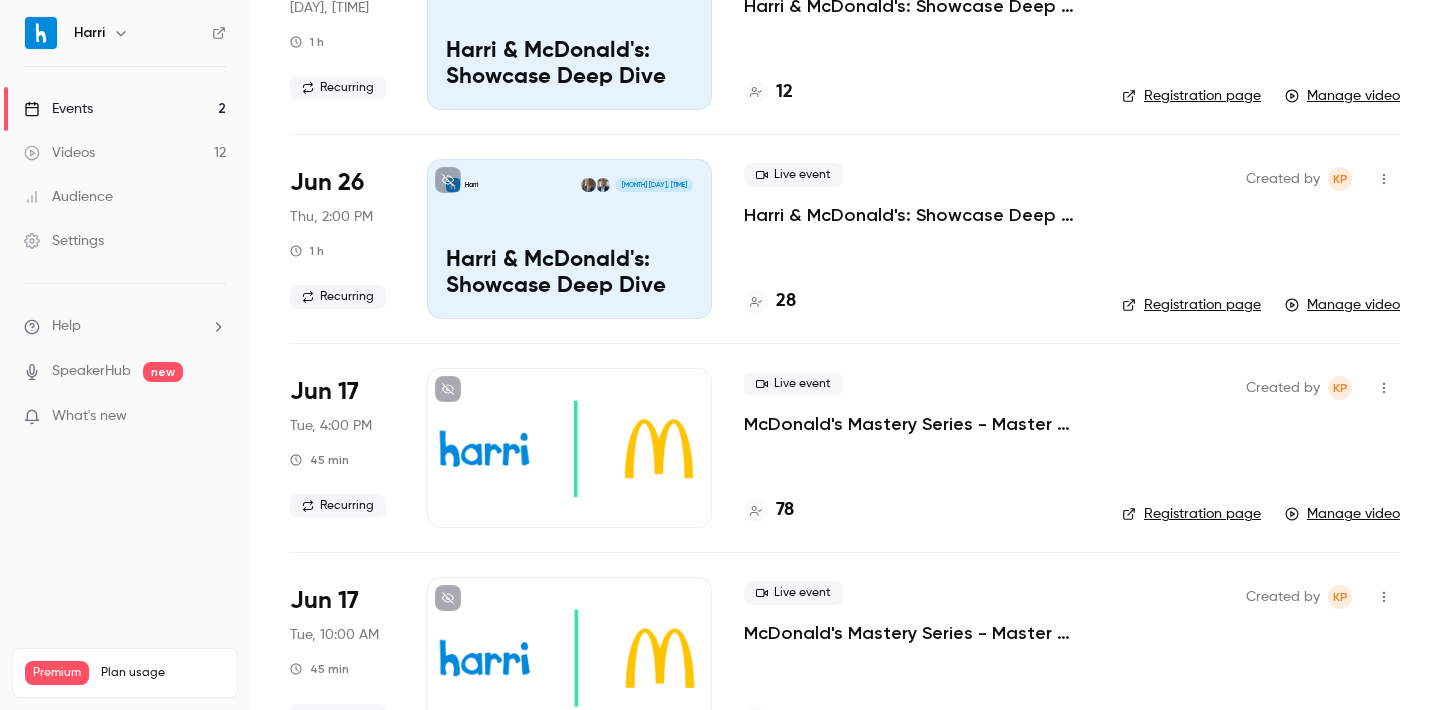 scroll, scrollTop: 2037, scrollLeft: 0, axis: vertical 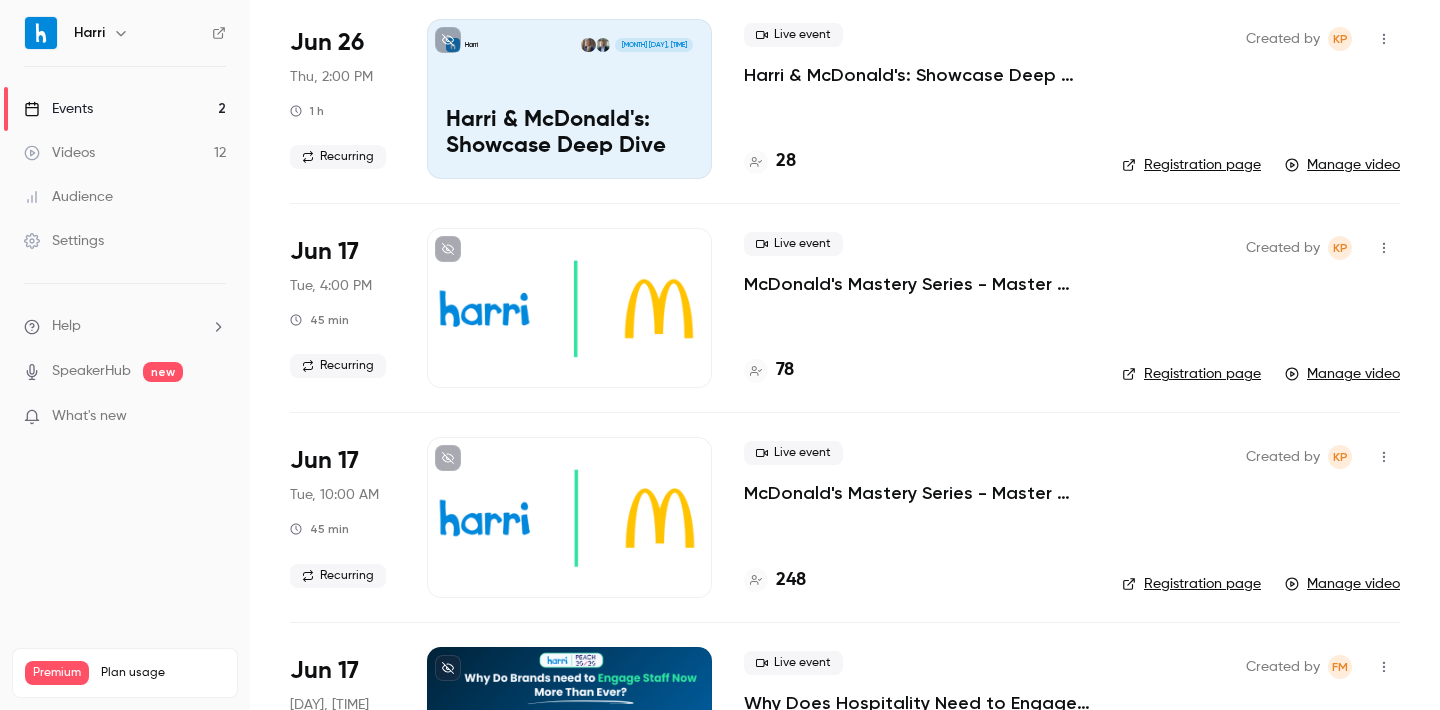 click on "McDonald's Mastery Series - Master Timekeeping & Payroll in Harri" at bounding box center [917, 493] 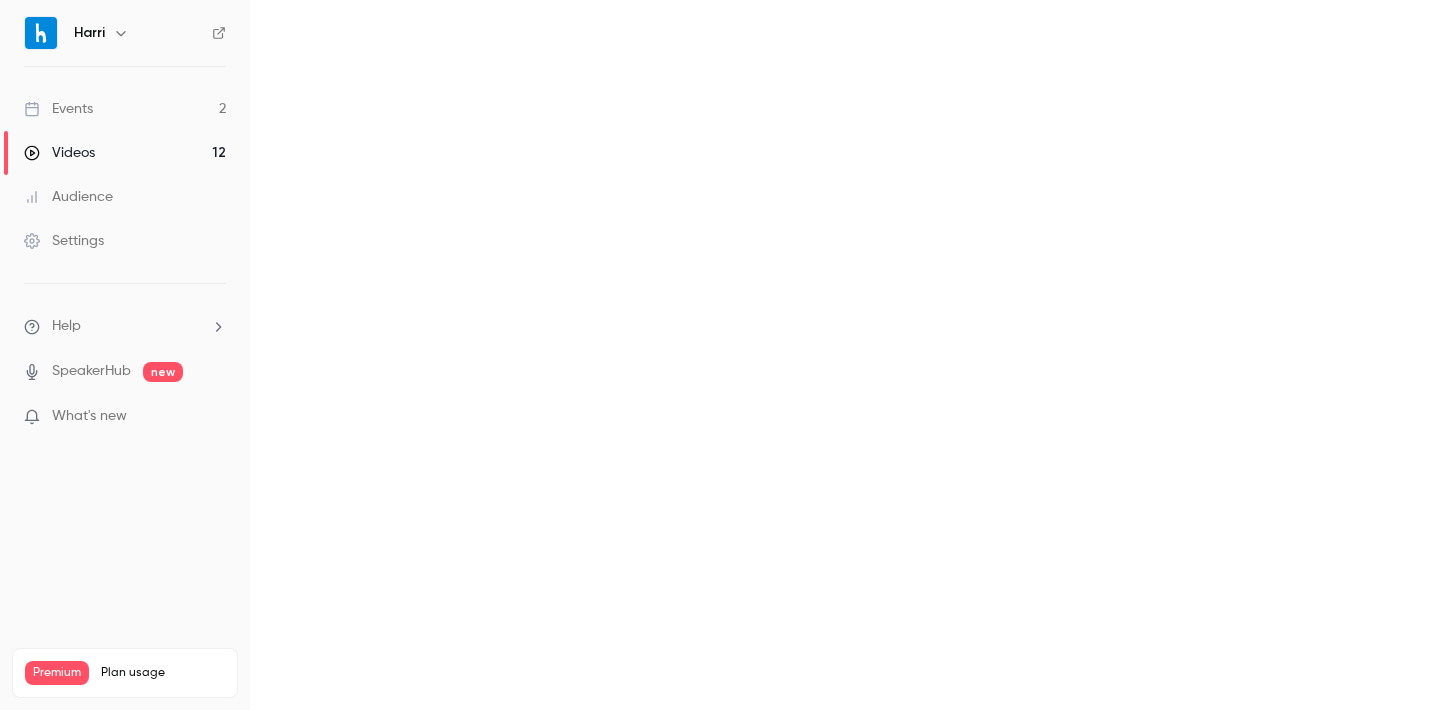 scroll, scrollTop: 0, scrollLeft: 0, axis: both 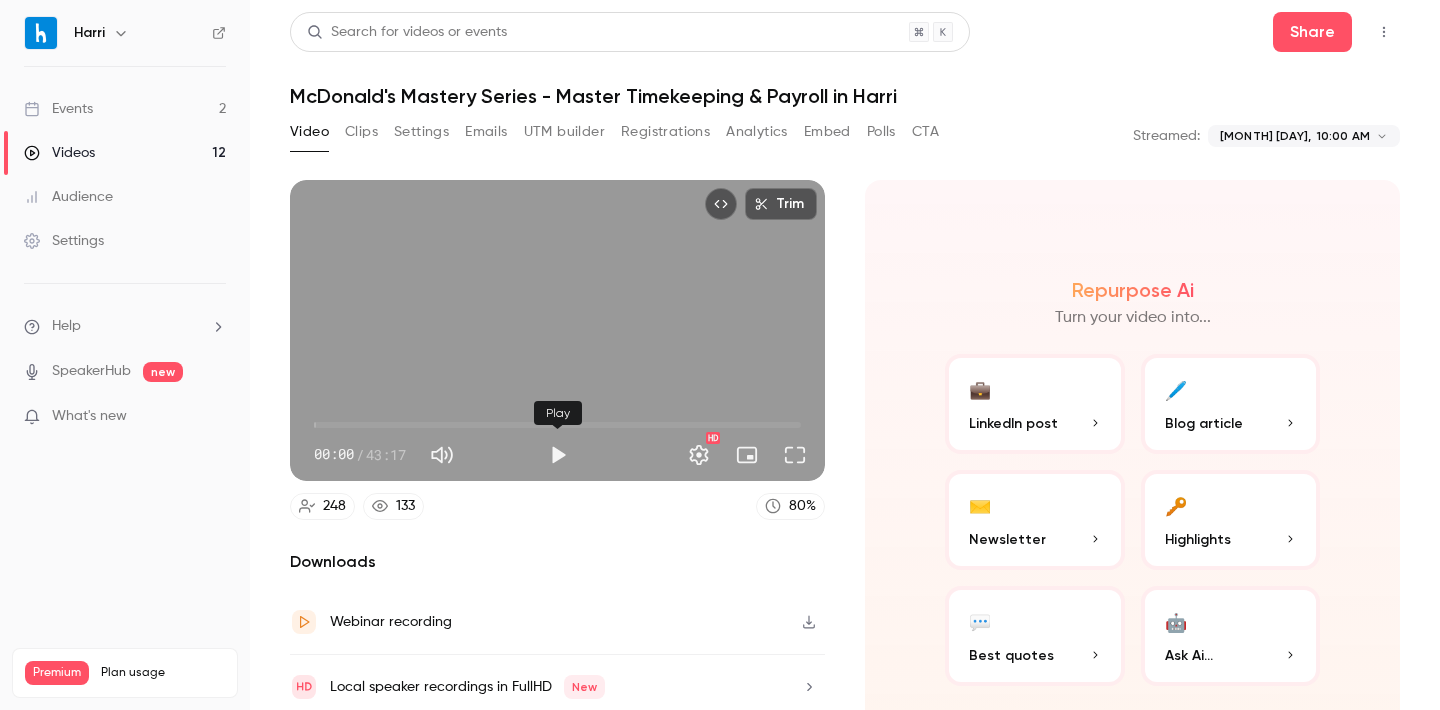 click at bounding box center [558, 455] 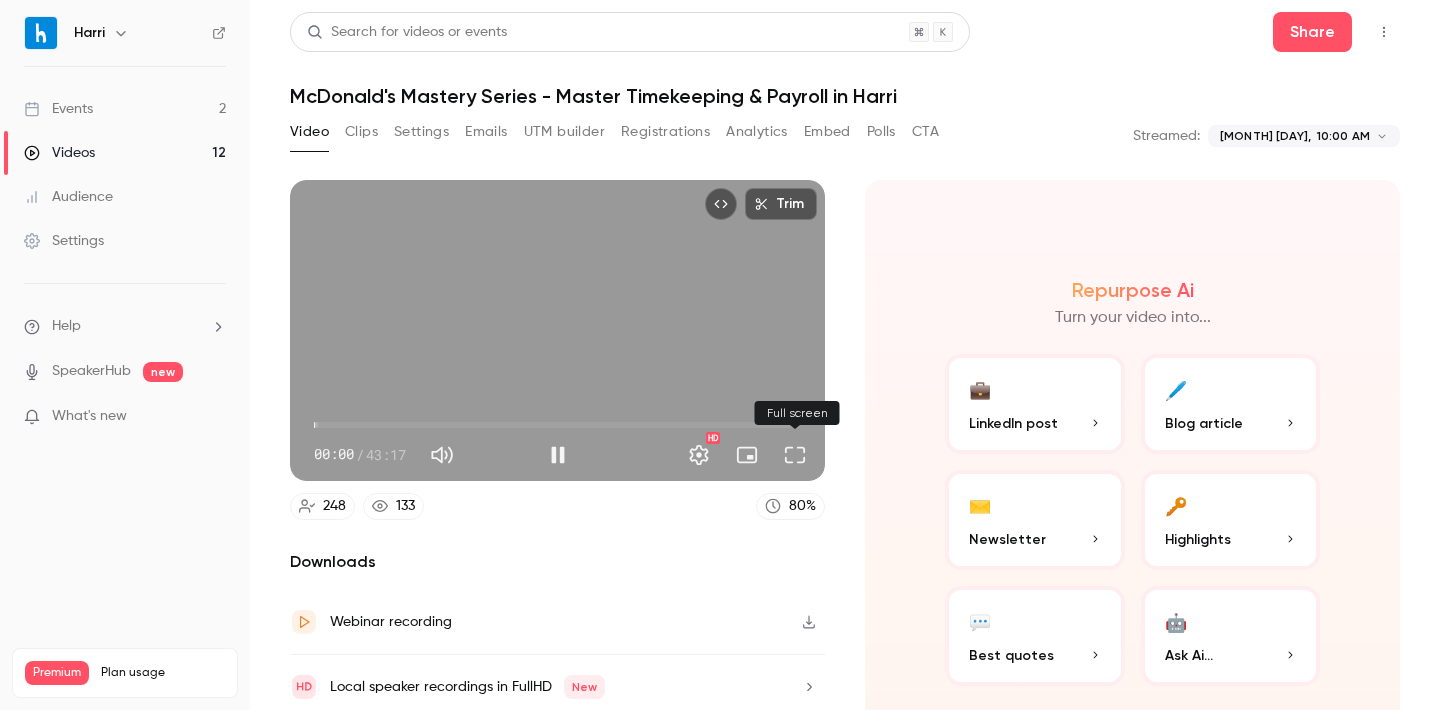click at bounding box center (795, 455) 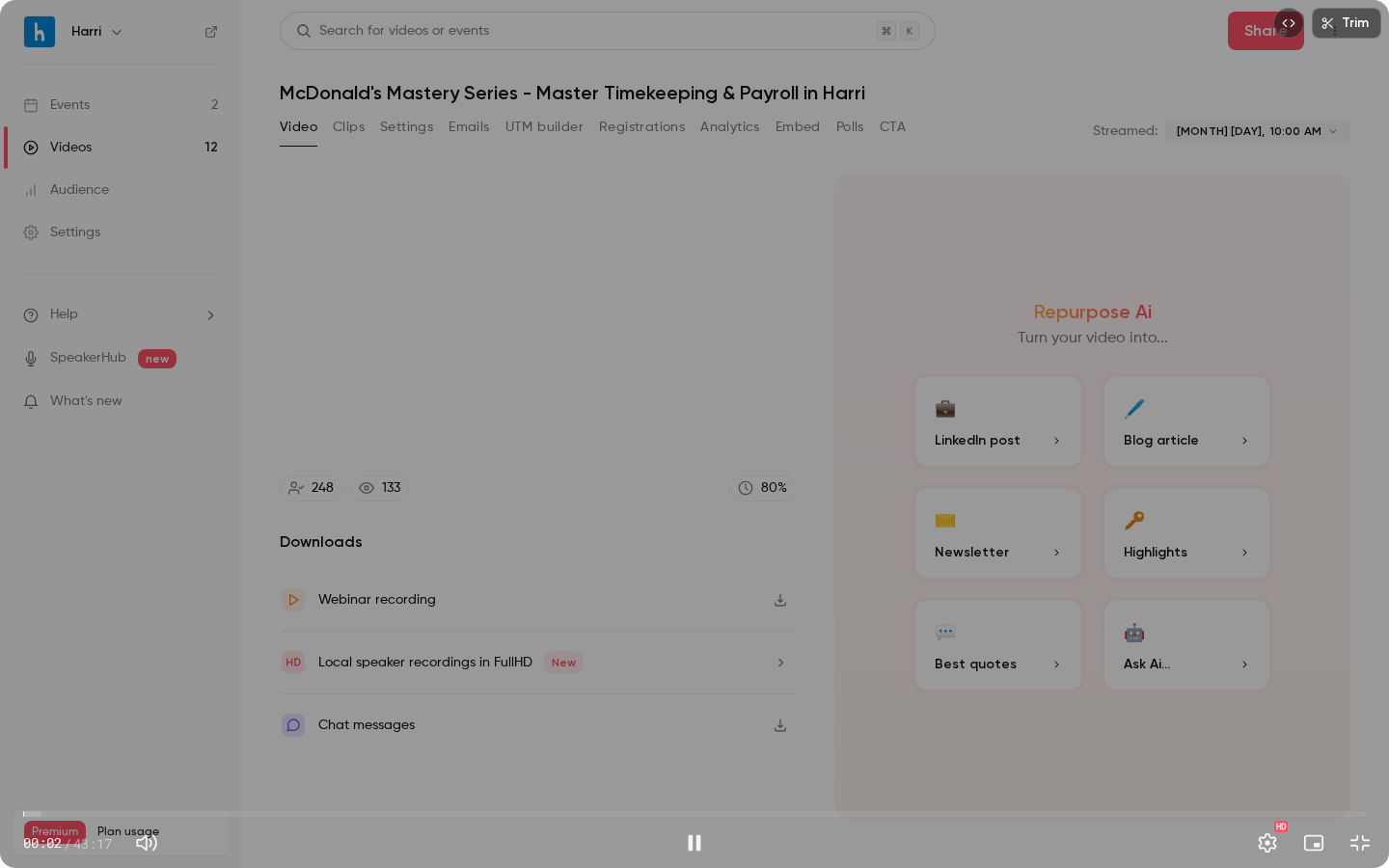 click on "00:02" at bounding box center (694, 814) 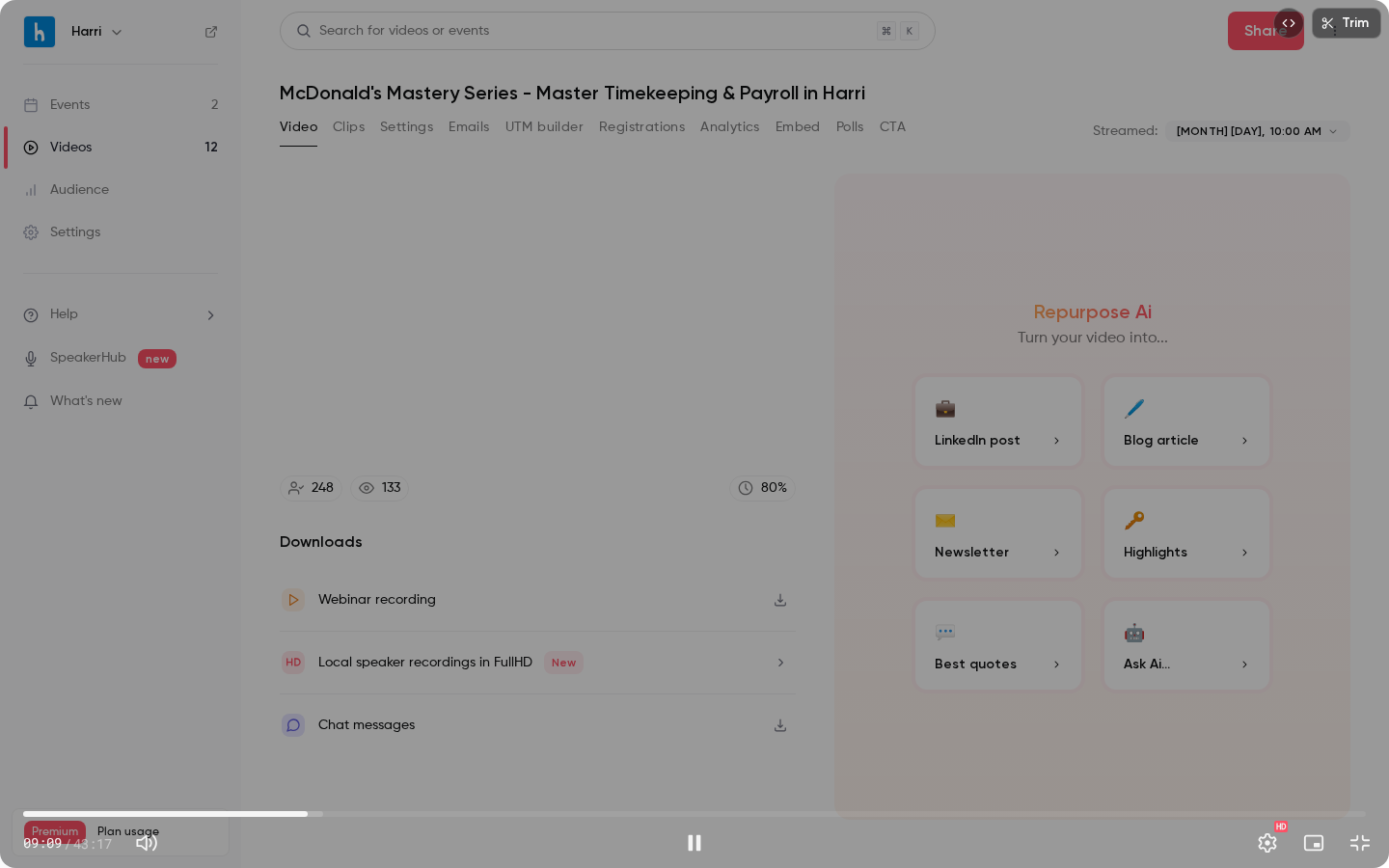 click on "09:09" at bounding box center (694, 814) 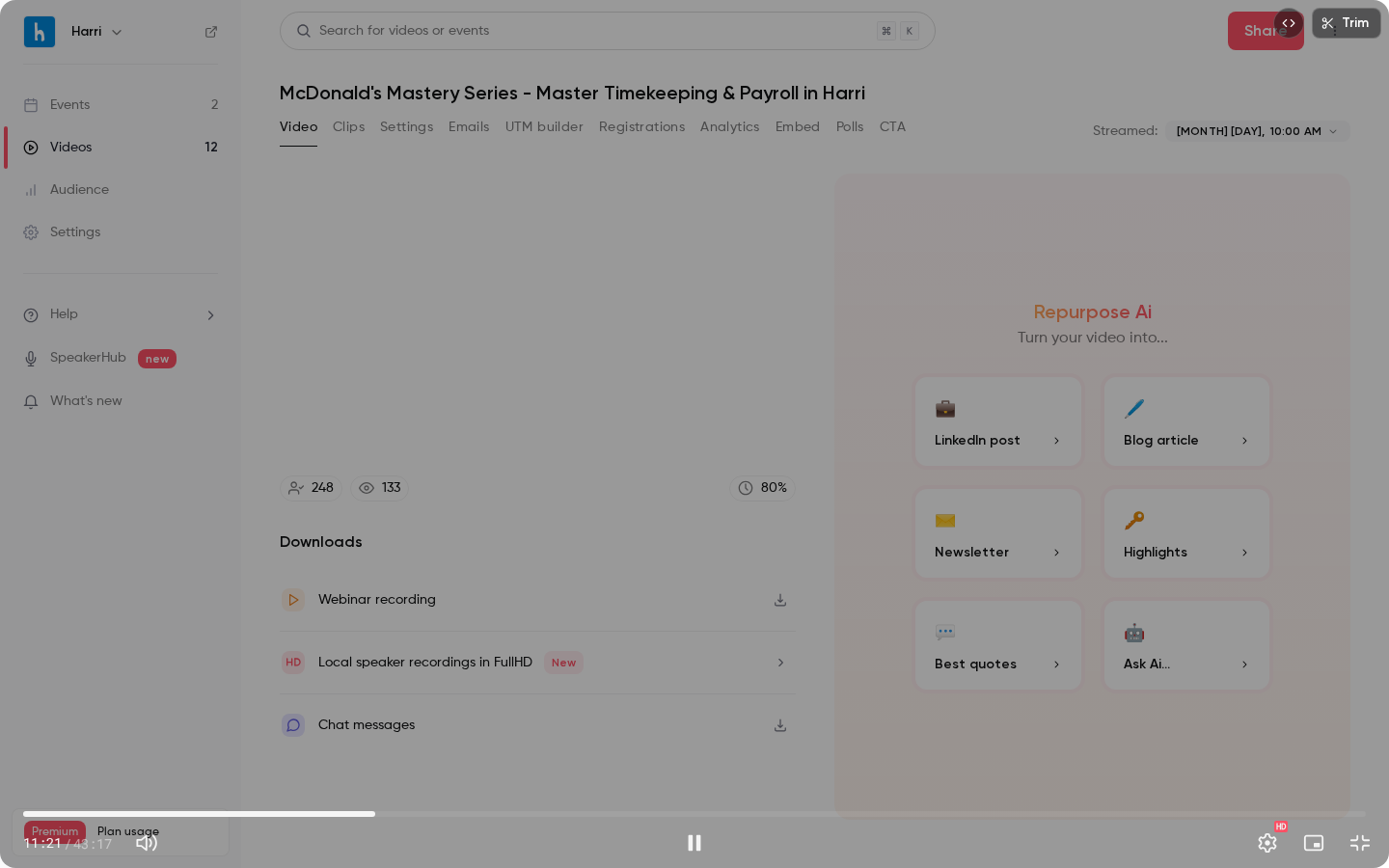 click on "11:21" at bounding box center [694, 814] 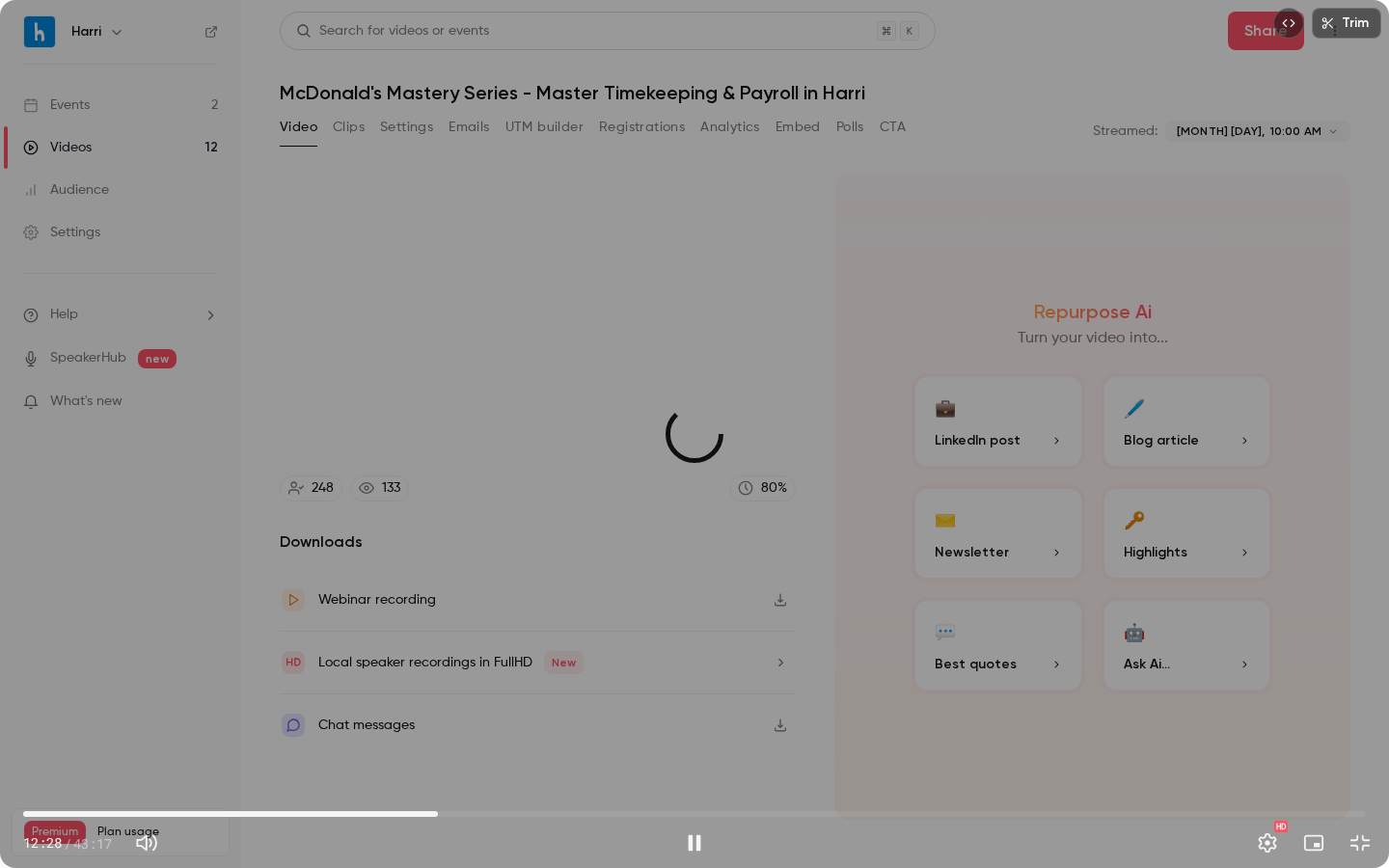 click on "13:22" at bounding box center (694, 814) 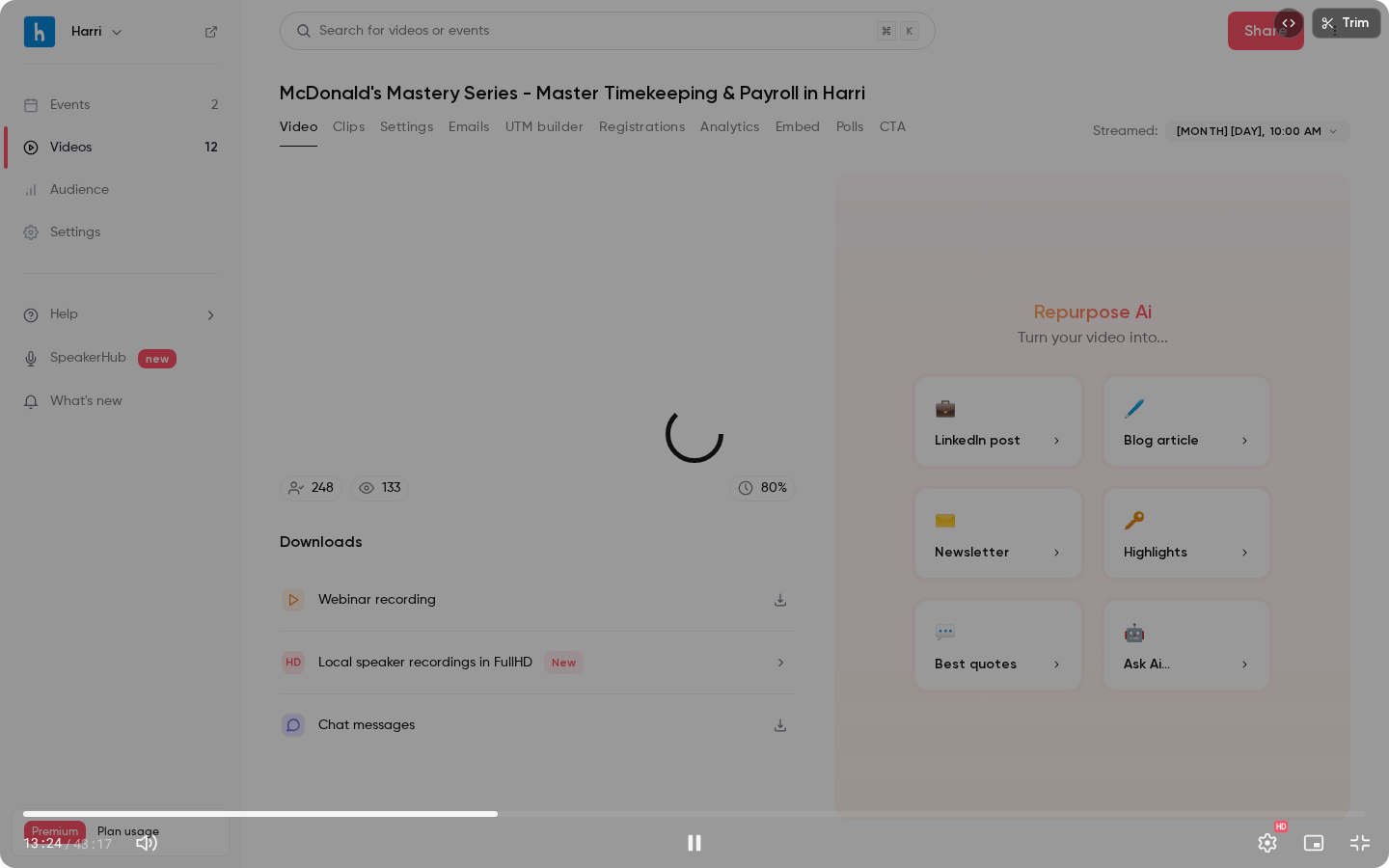 click on "15:18" at bounding box center (694, 814) 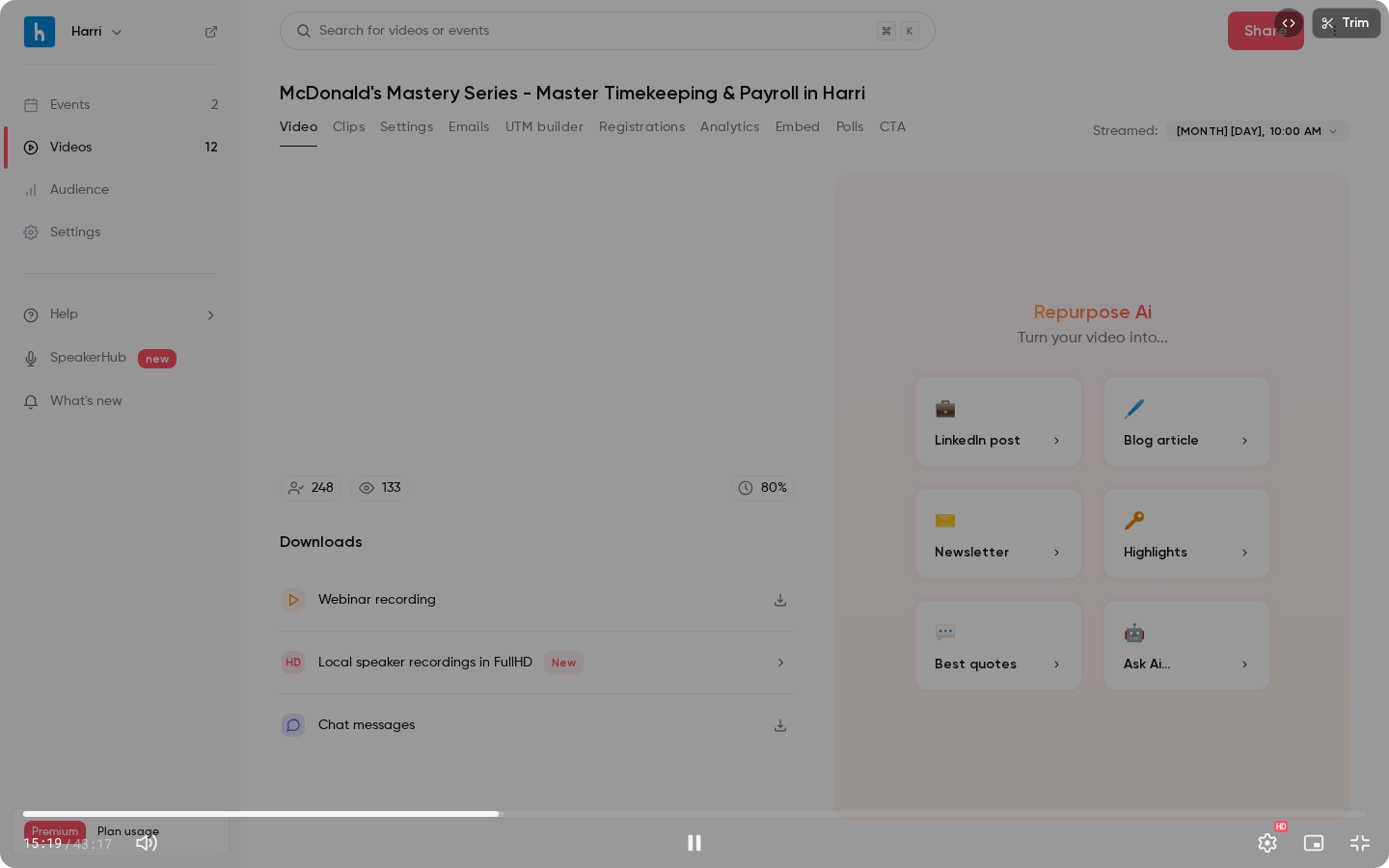 click on "15:19" at bounding box center (694, 814) 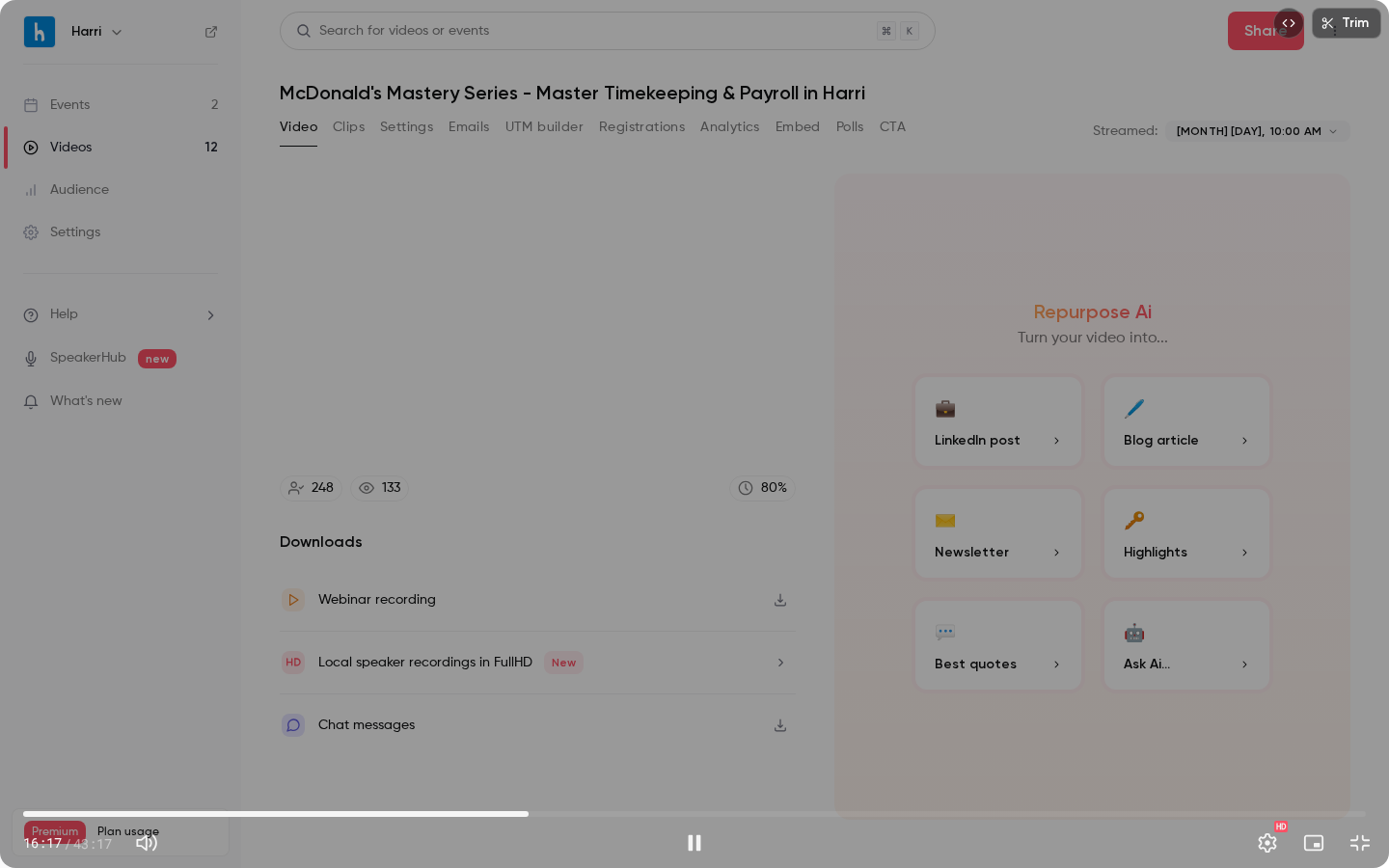 click on "16:17" at bounding box center (694, 814) 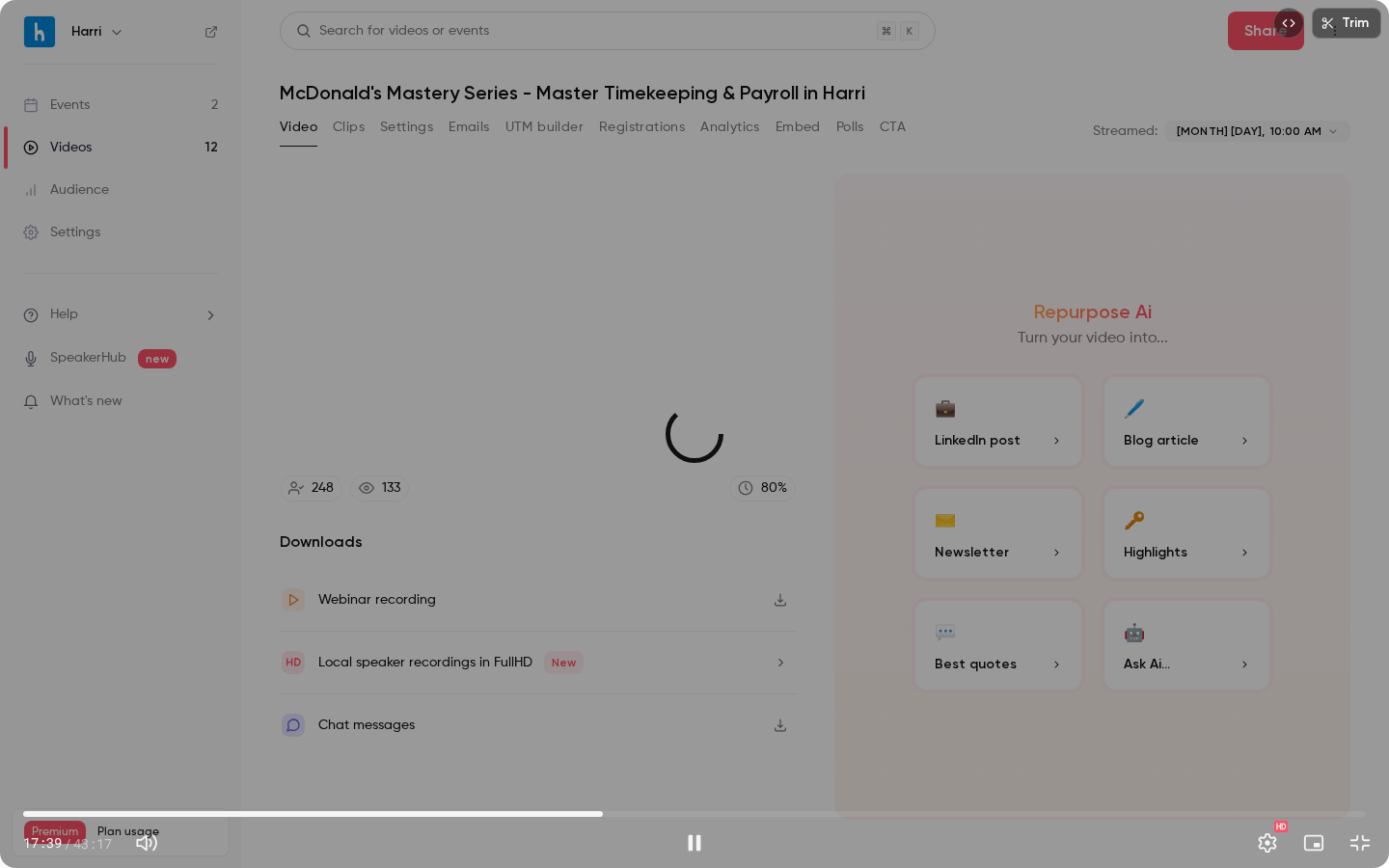 click on "18:41" at bounding box center [694, 814] 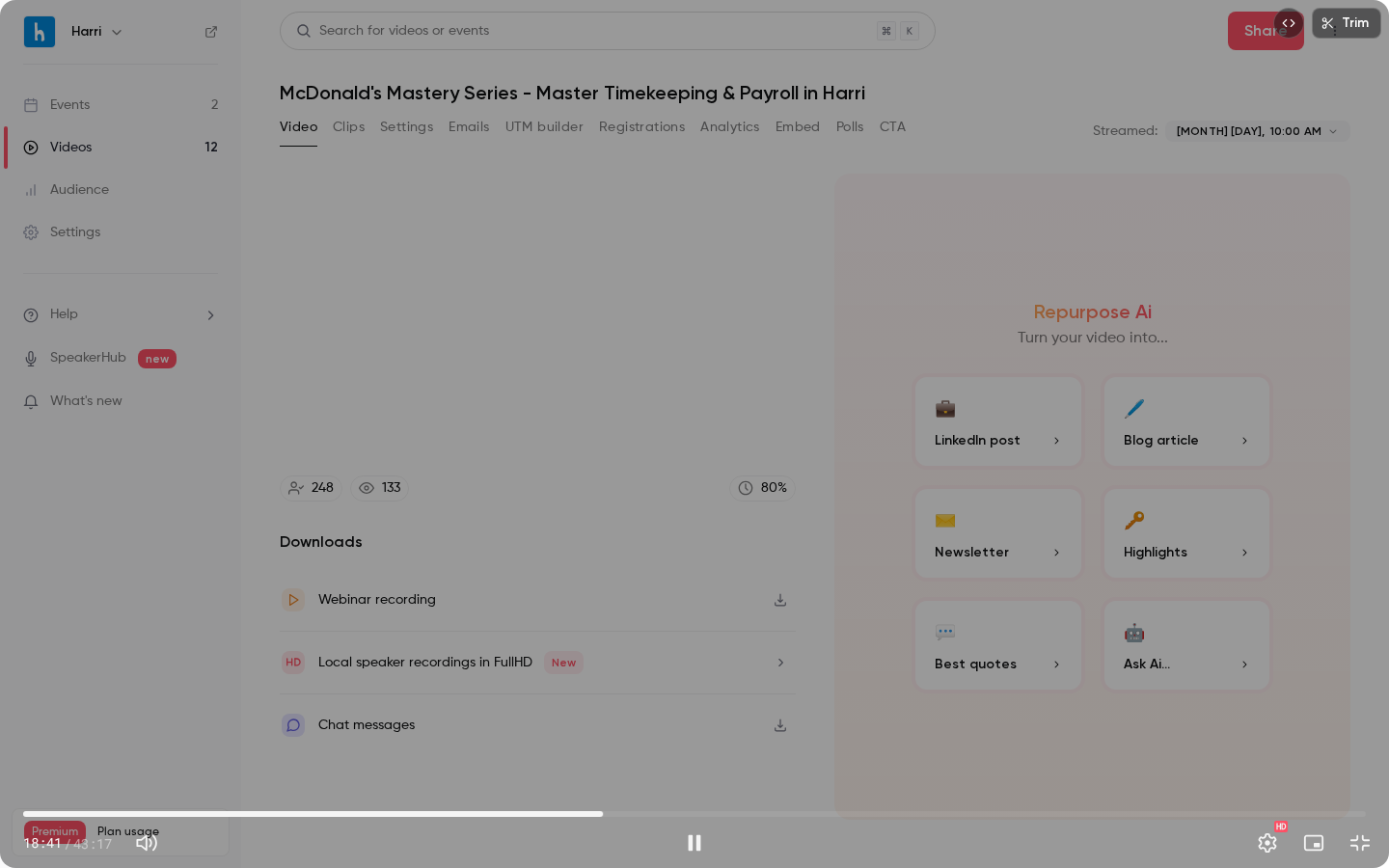 click on "18:41" at bounding box center [694, 814] 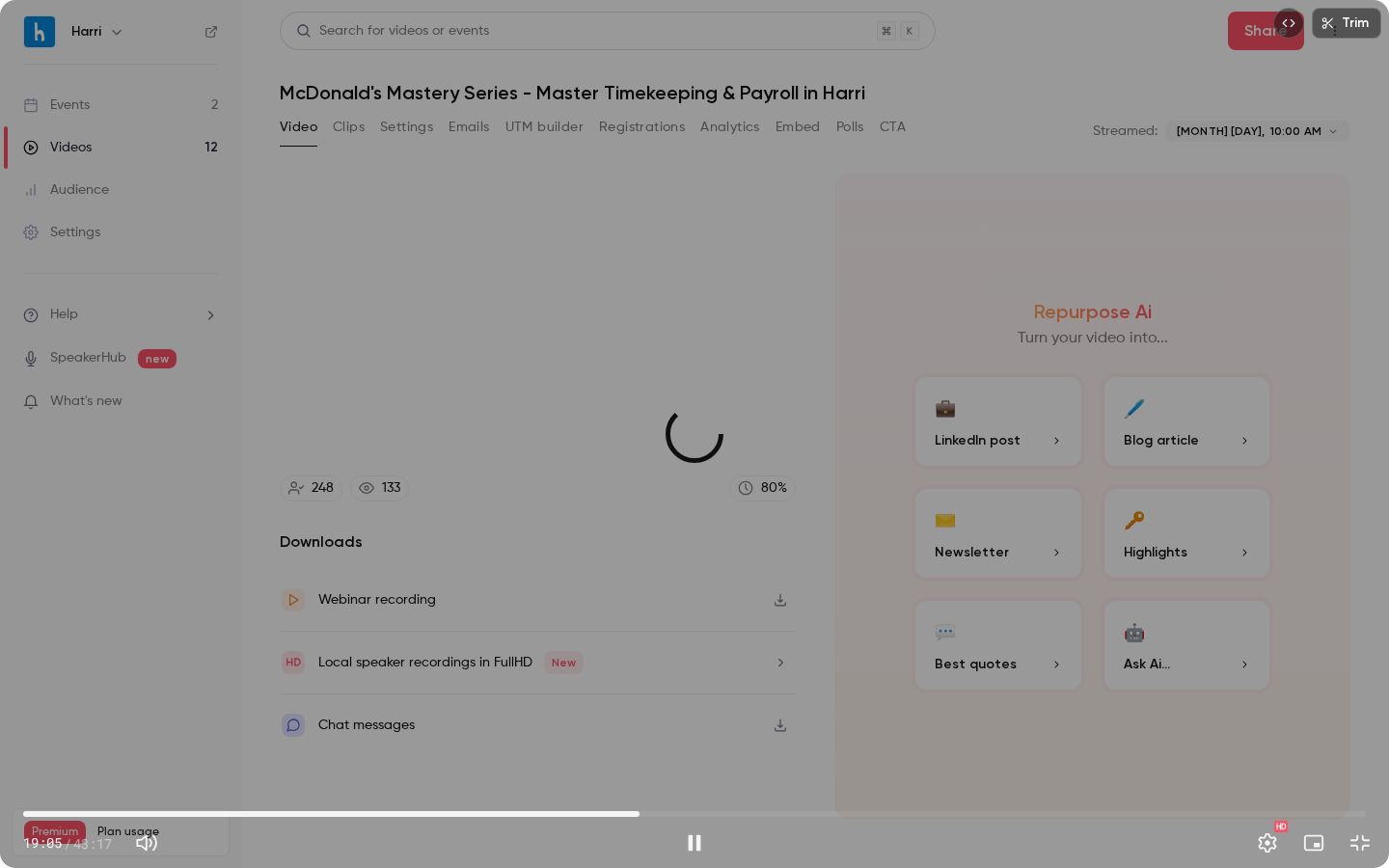 click on "19:52" at bounding box center [694, 814] 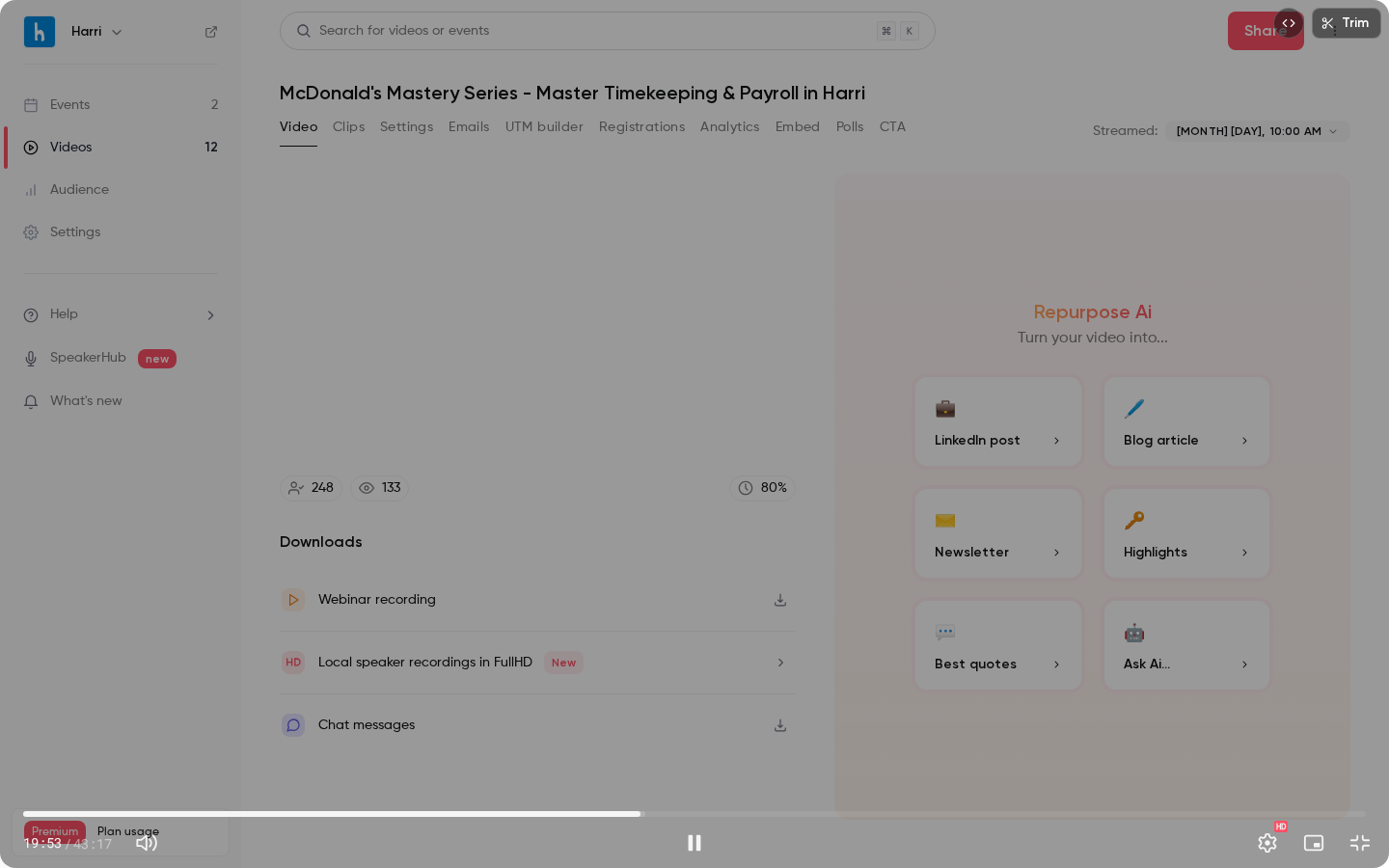 click on "19:53" at bounding box center (694, 814) 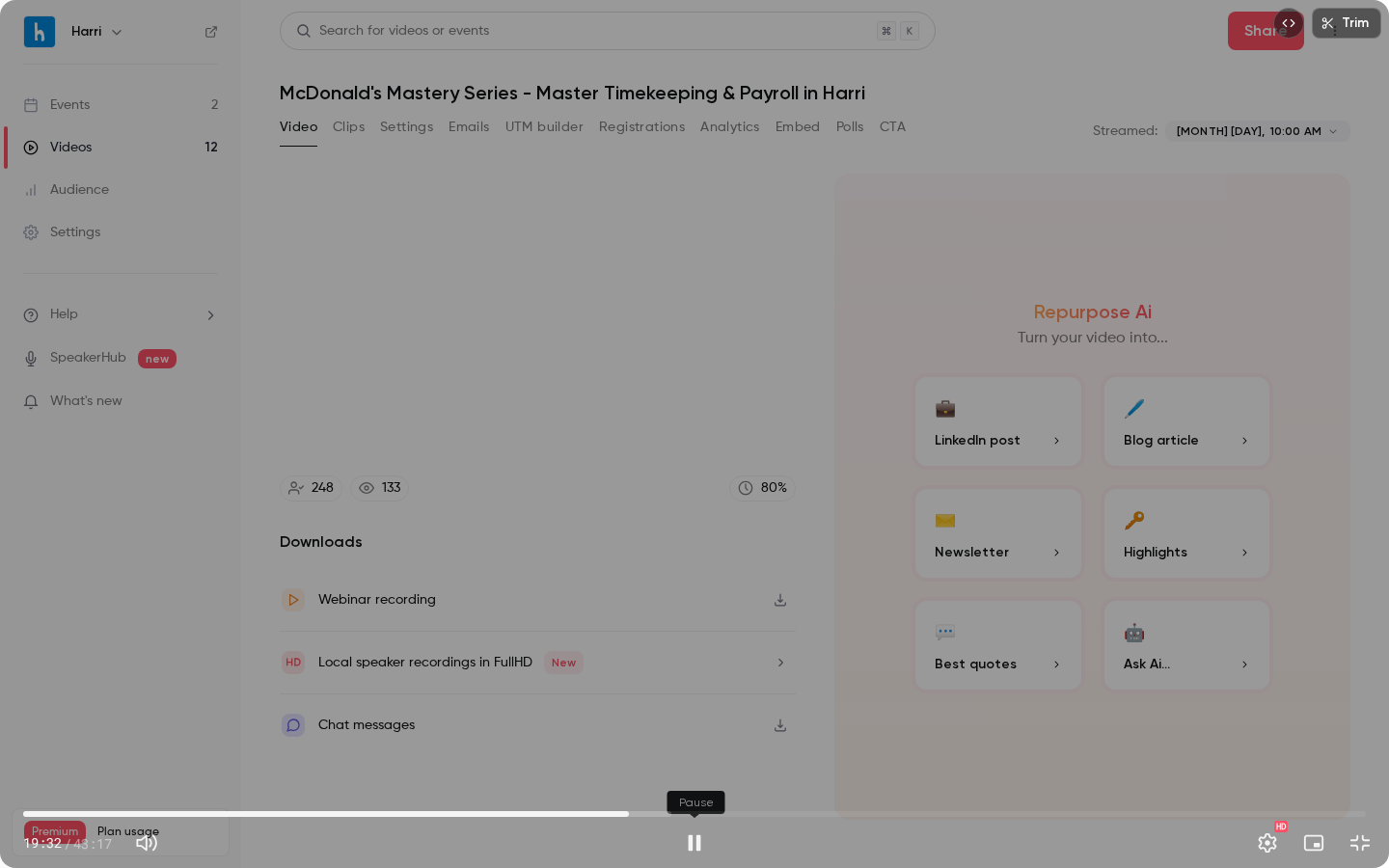 click at bounding box center [694, 843] 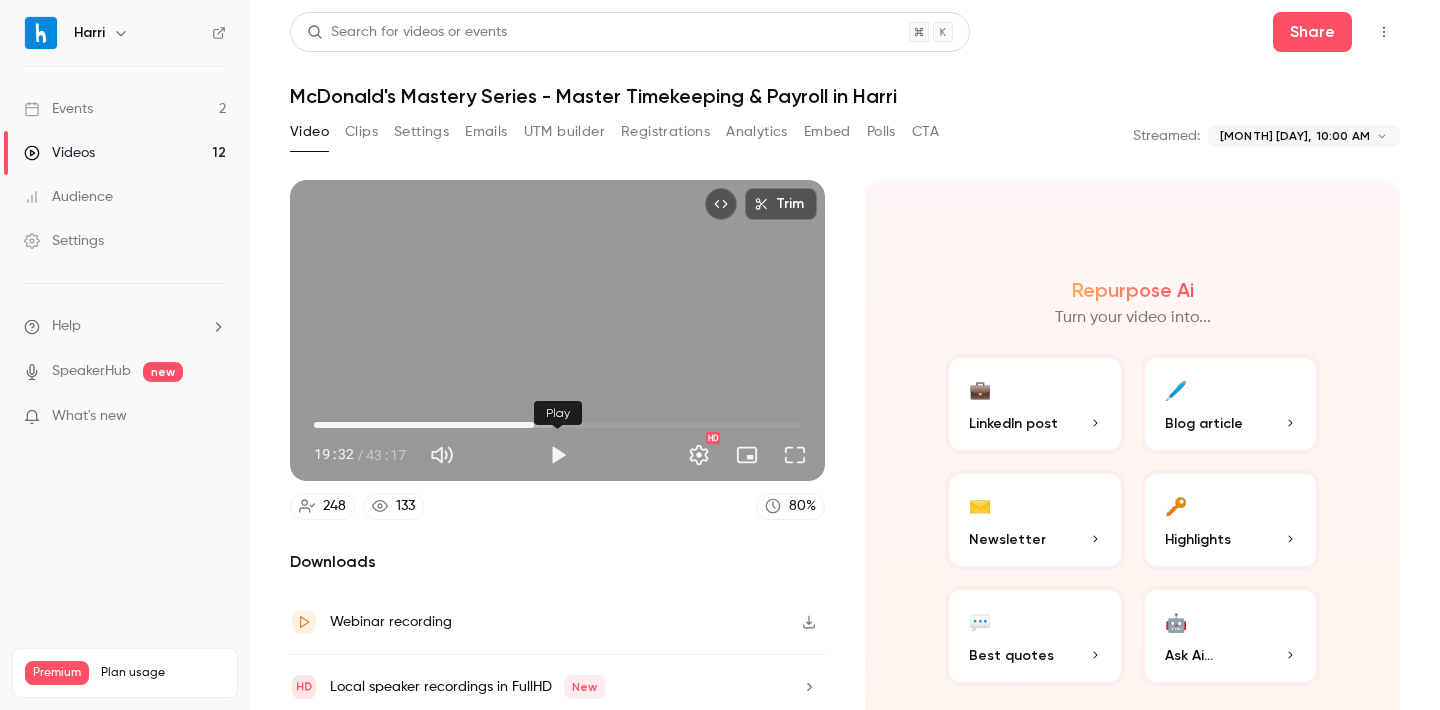 click at bounding box center (558, 455) 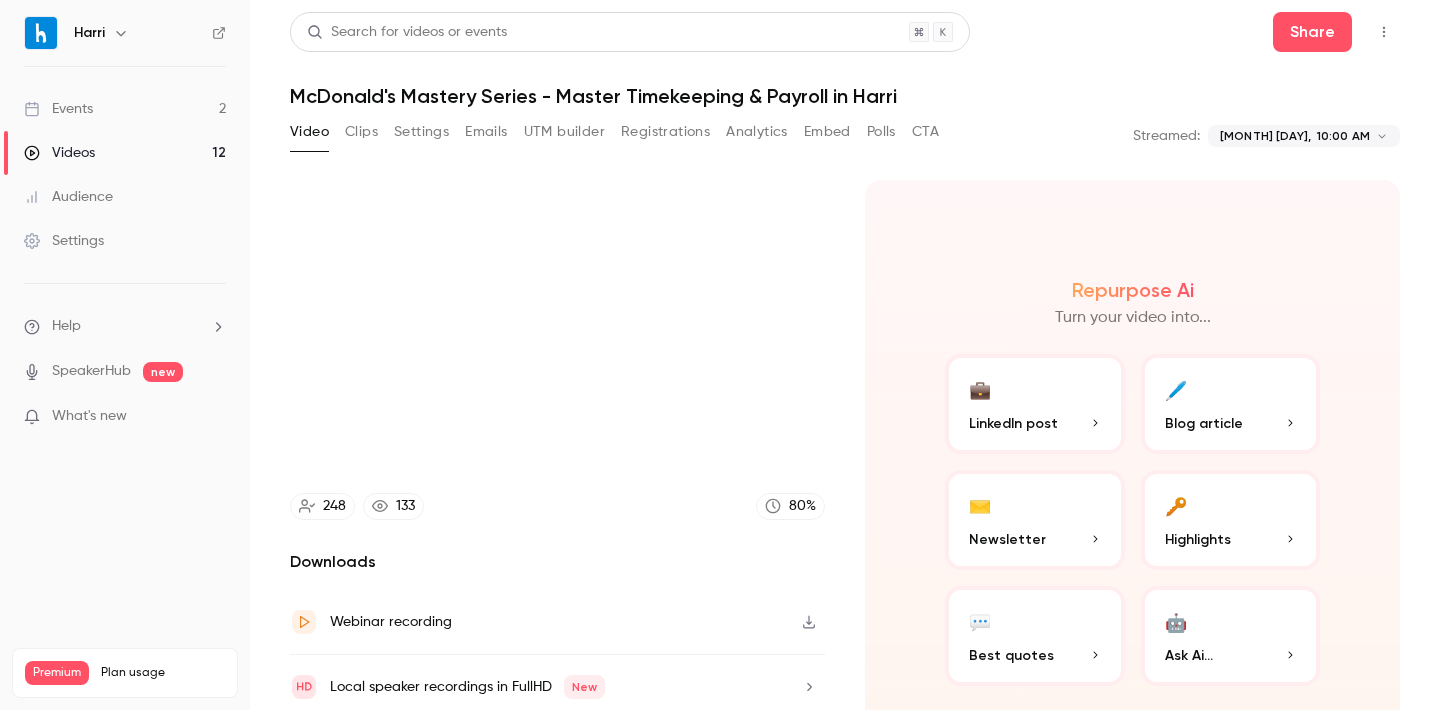 type on "******" 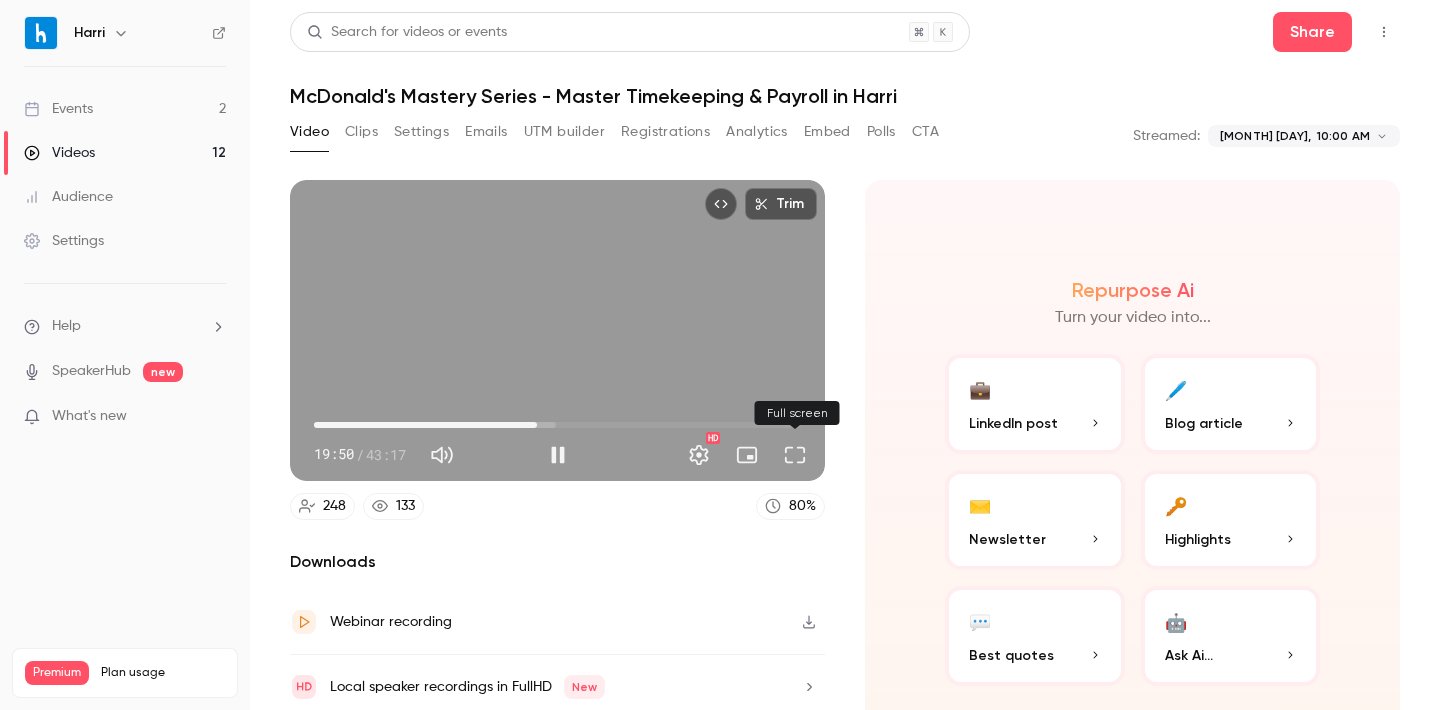 click at bounding box center [795, 455] 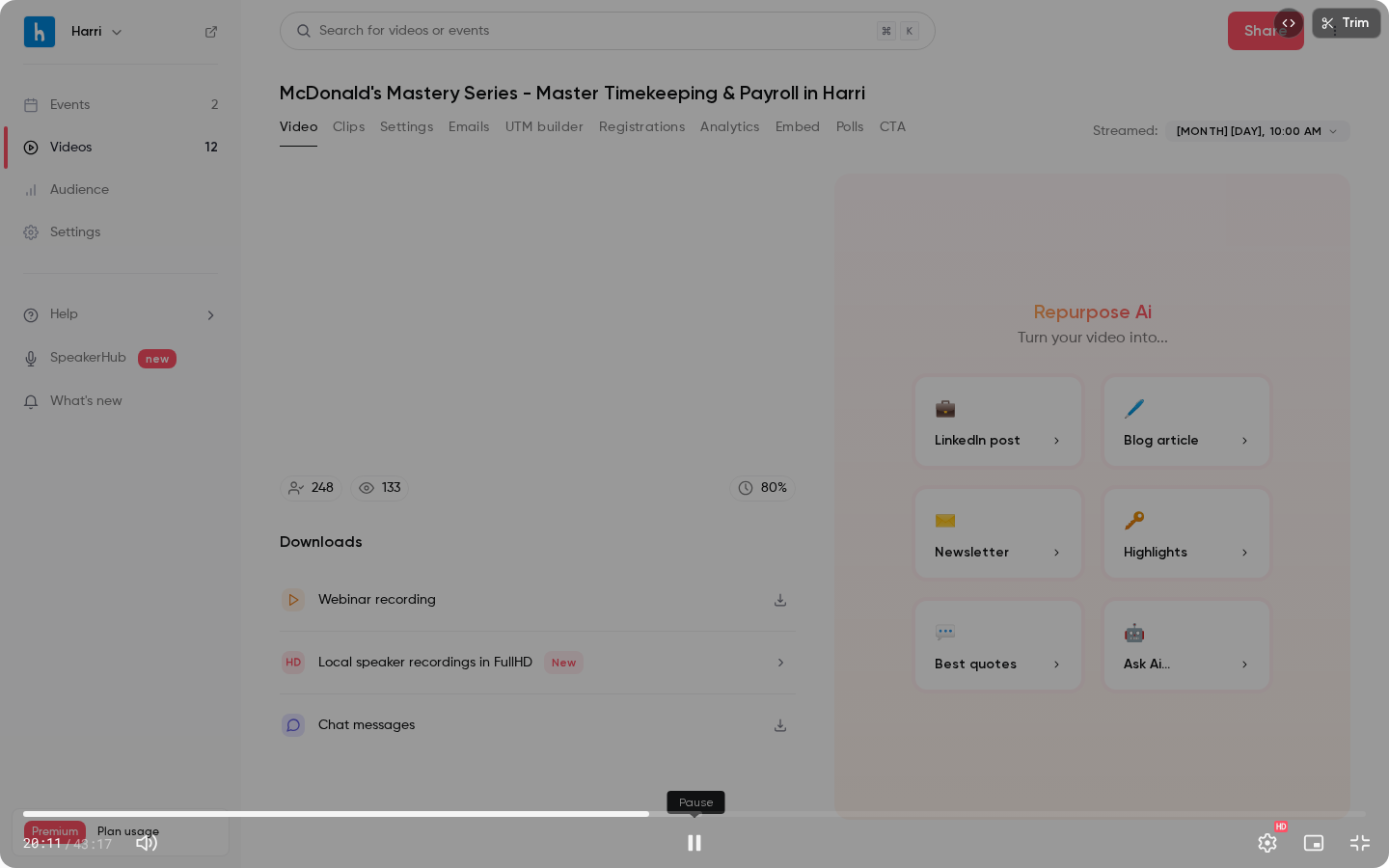 click at bounding box center (694, 843) 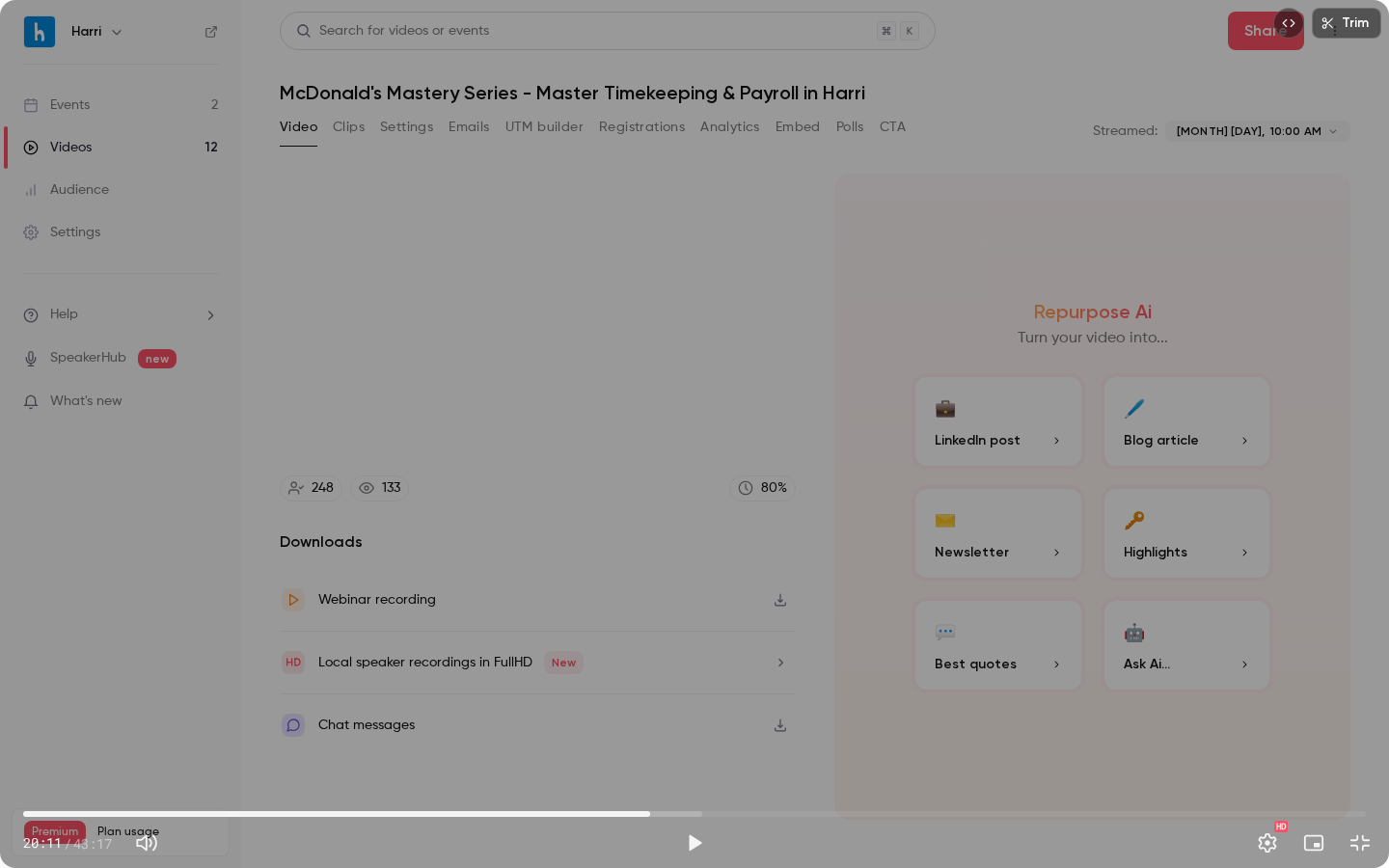click on "Trim [TIME] [TIME] / [DURATION] HD" at bounding box center (694, 434) 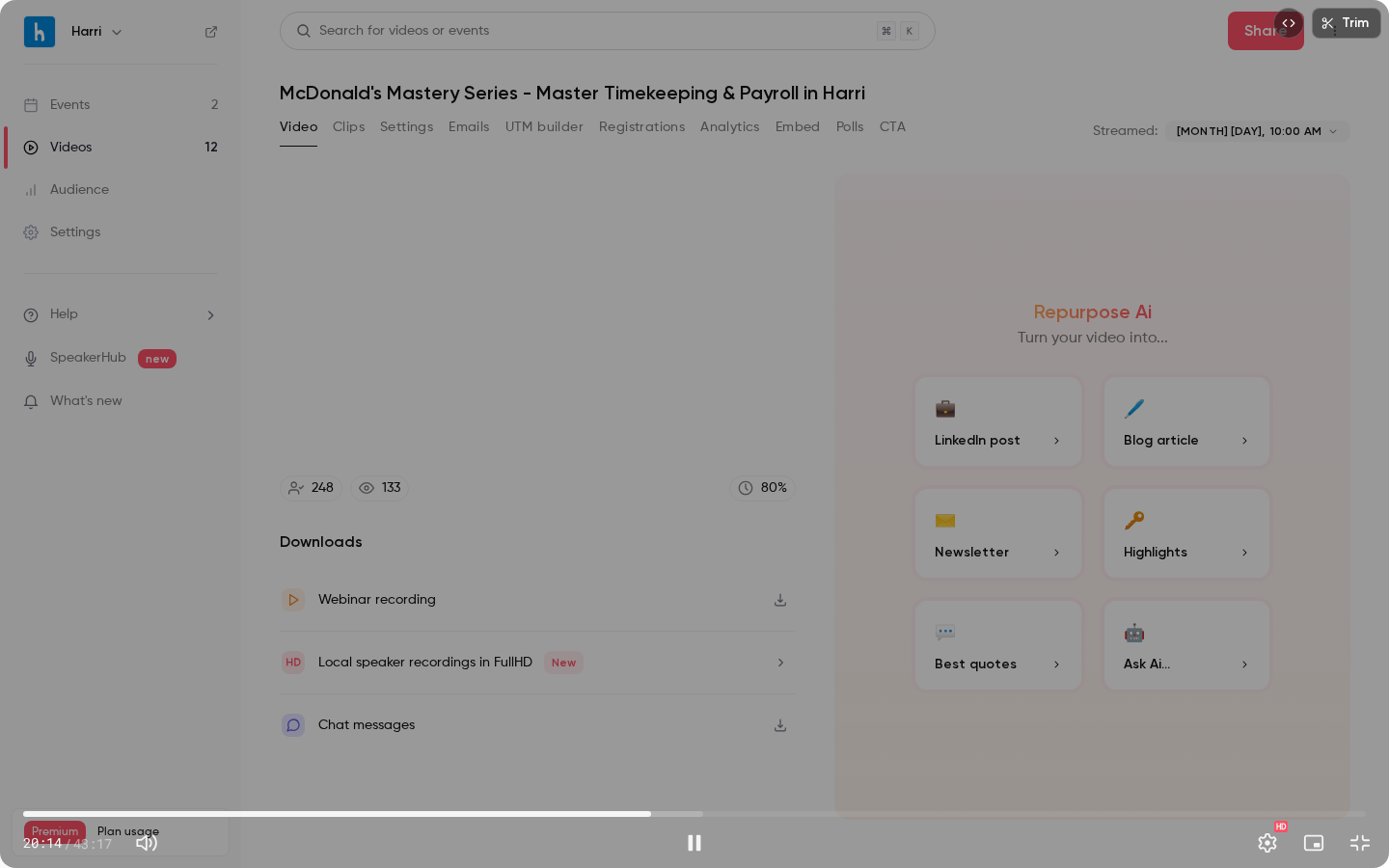 click on "20:14" at bounding box center (694, 814) 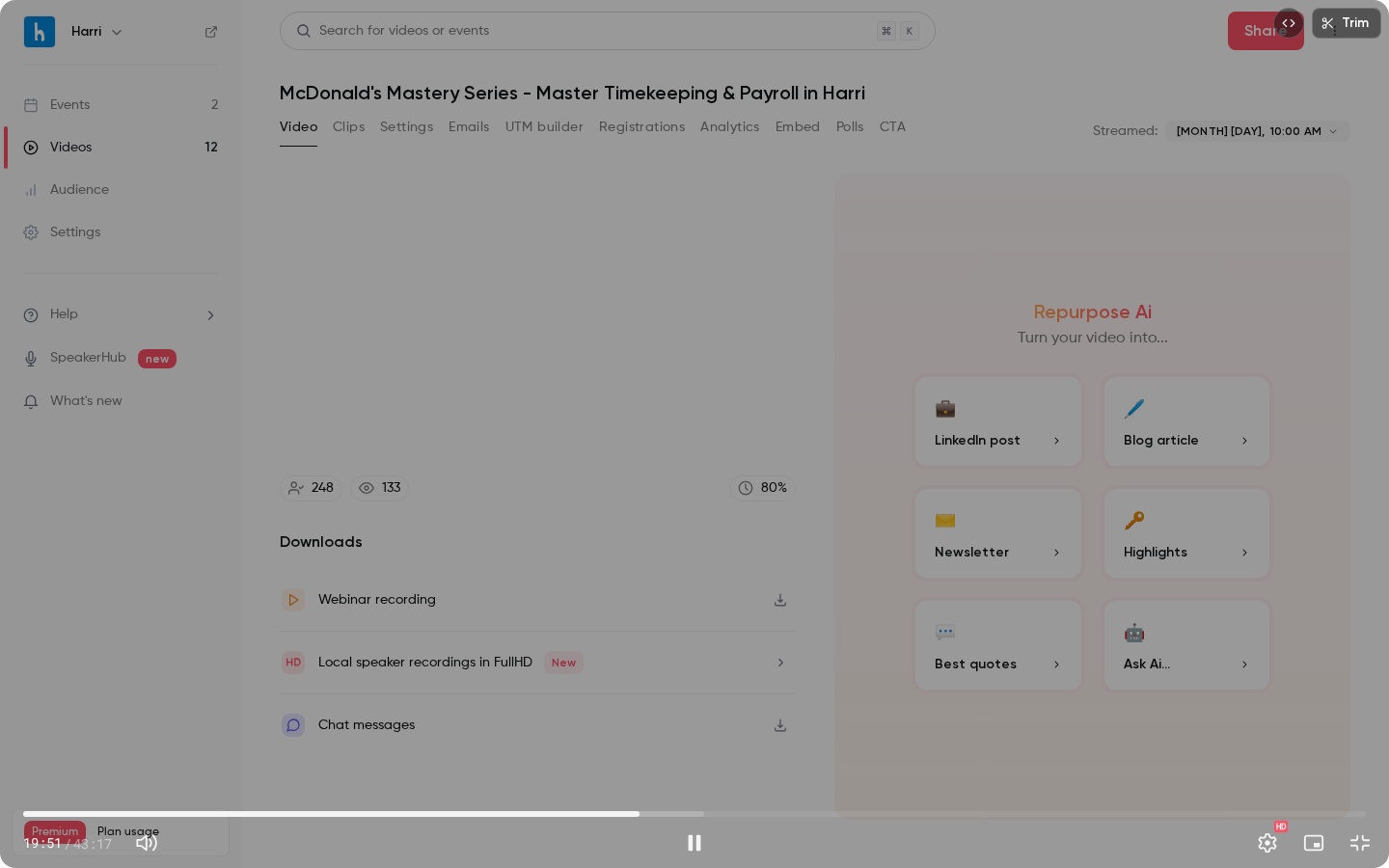 click on "19:51" at bounding box center (694, 814) 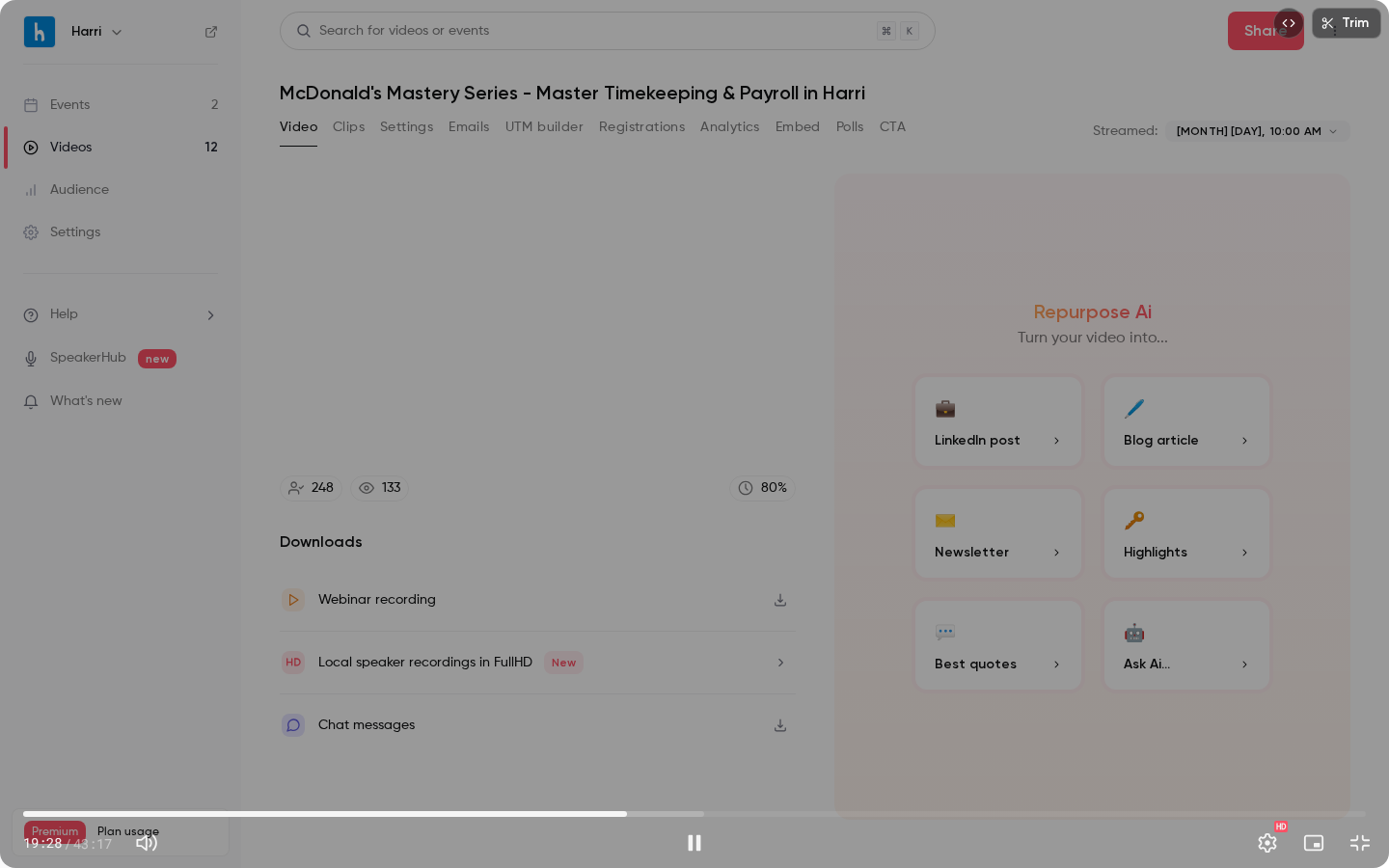 click on "19:28" at bounding box center (627, 814) 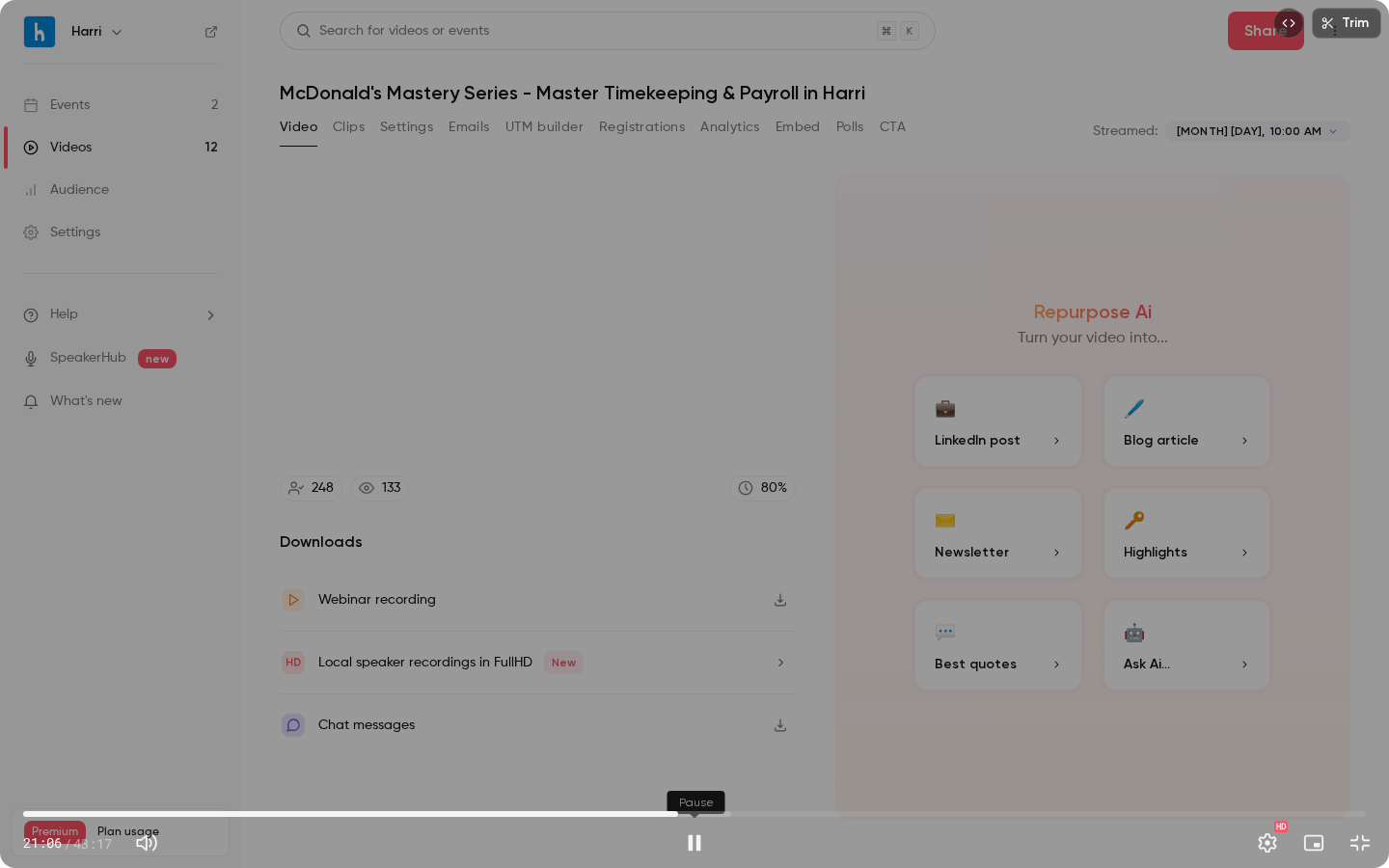 click at bounding box center [694, 843] 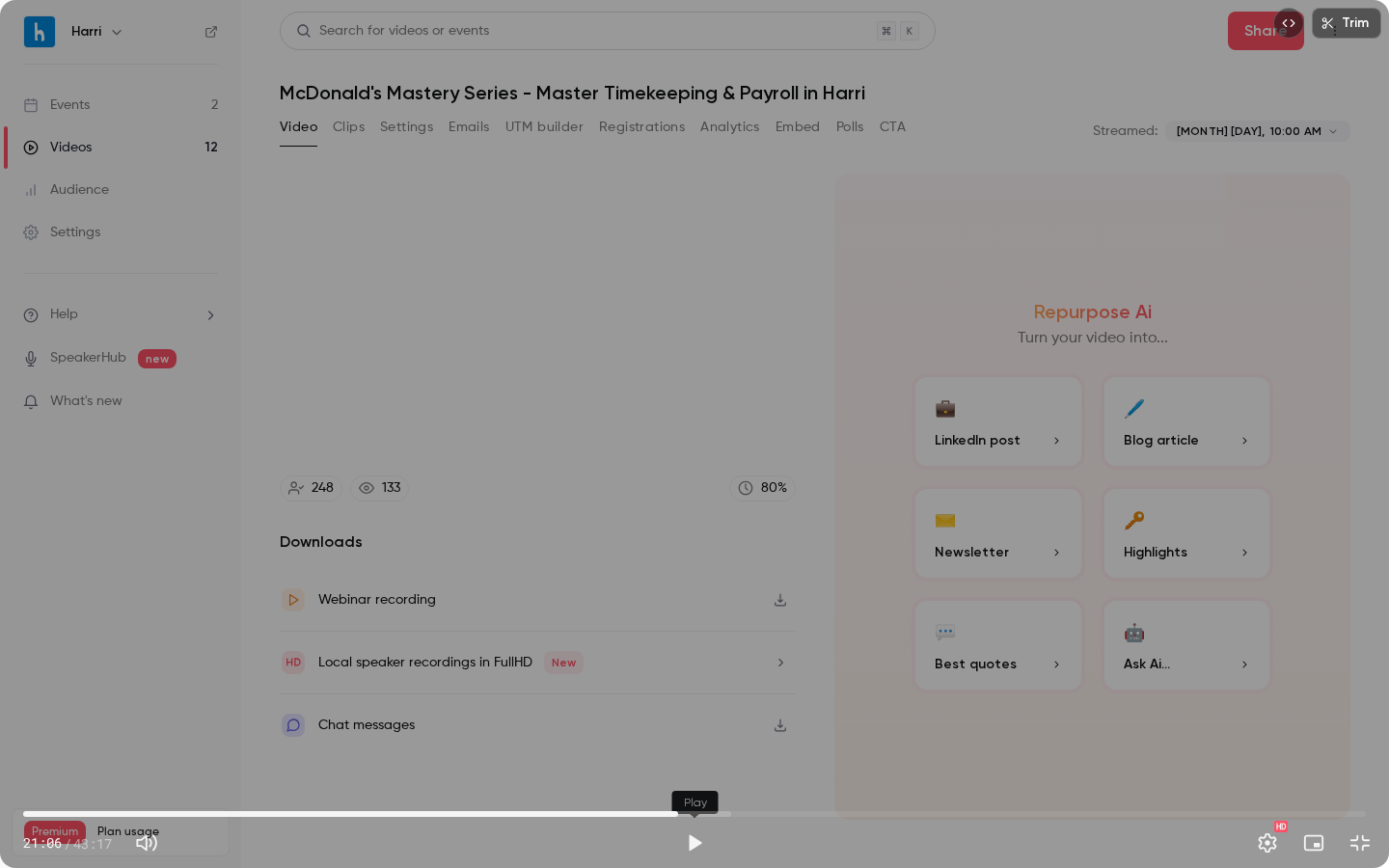click at bounding box center [694, 843] 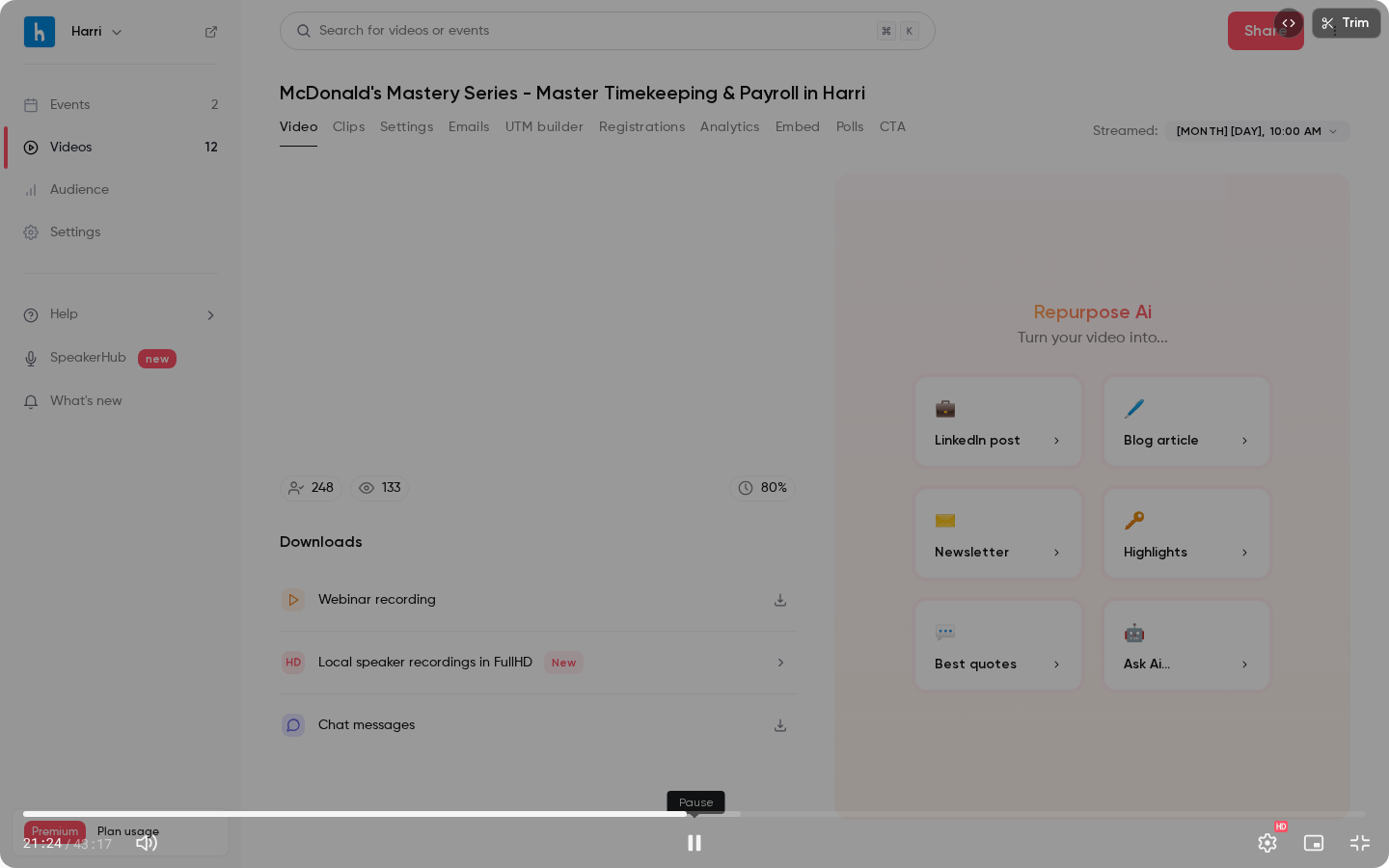 click at bounding box center [694, 843] 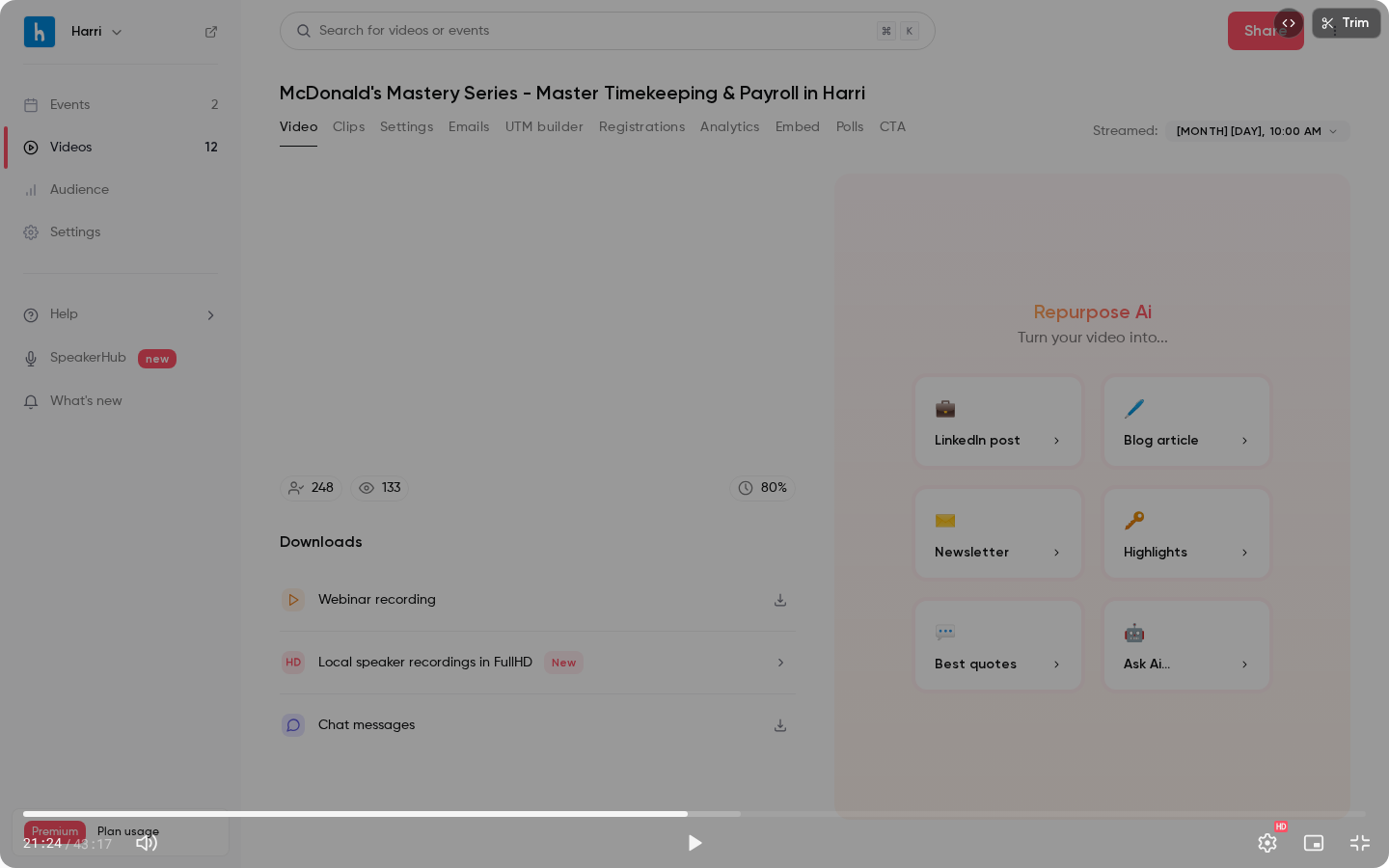 click on "Trim [TIME] [TIME] / [DURATION] HD" at bounding box center (694, 434) 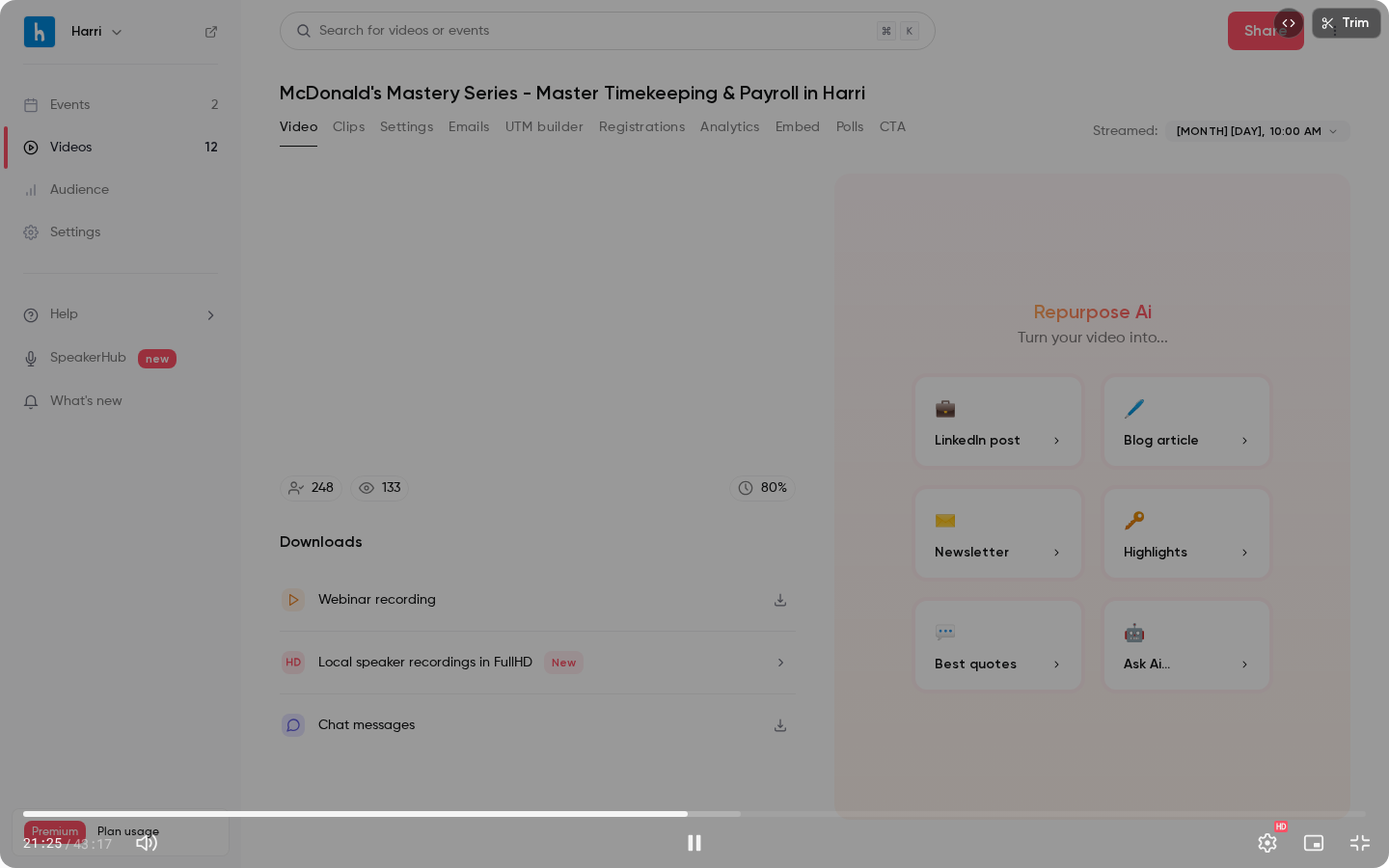 click on "21:25" at bounding box center (694, 814) 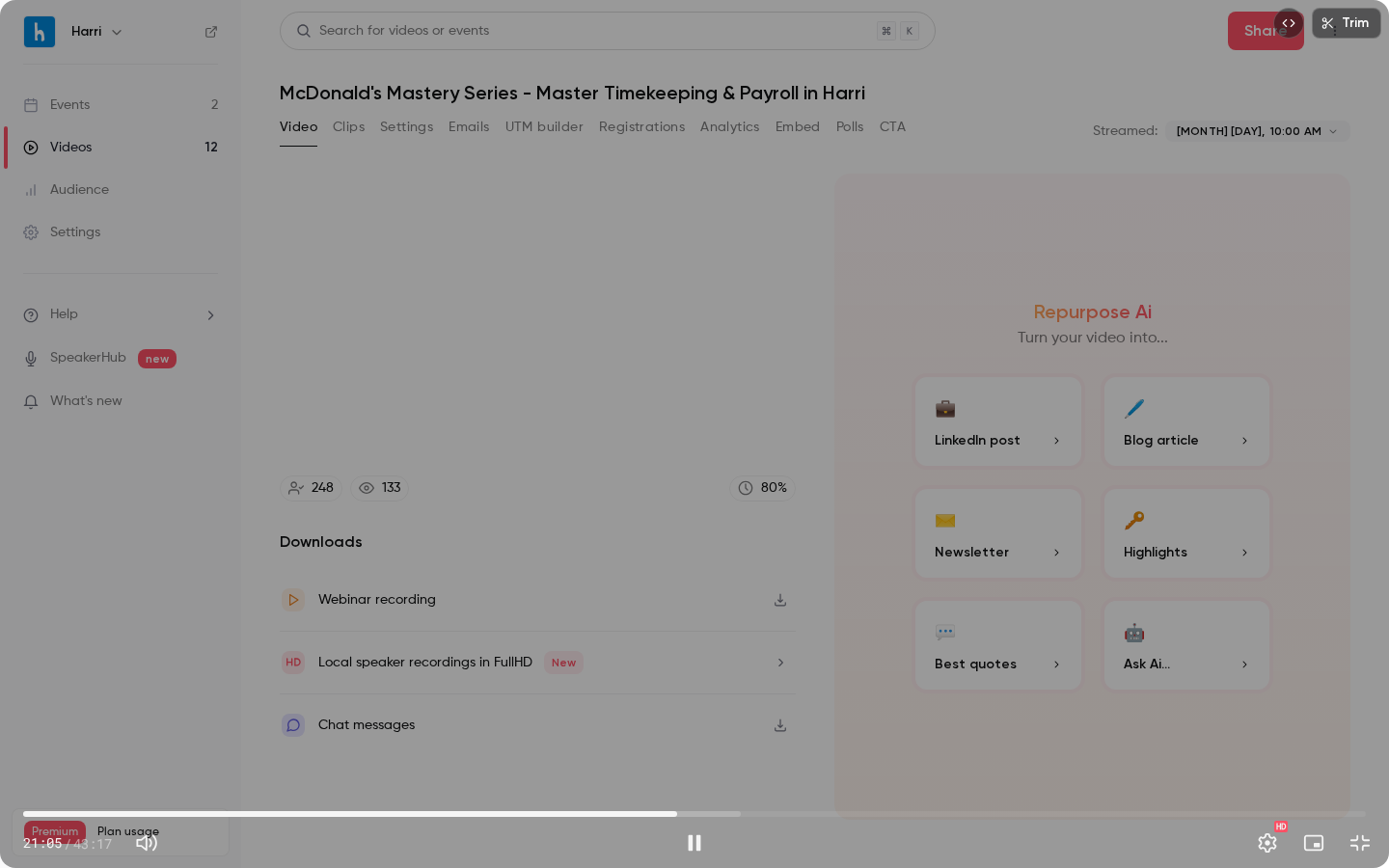click on "21:05" at bounding box center (694, 814) 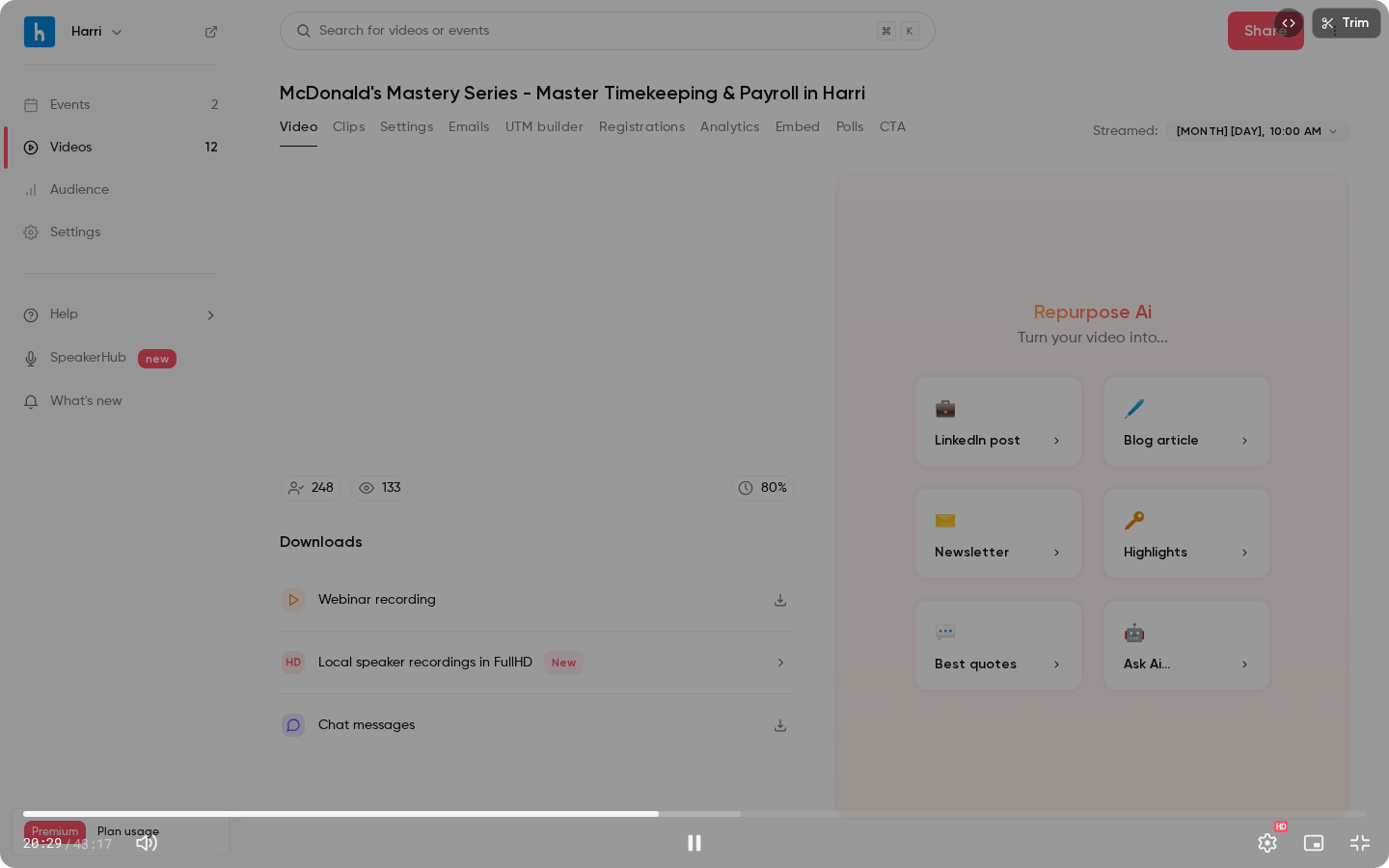 click on "20:29" at bounding box center (659, 814) 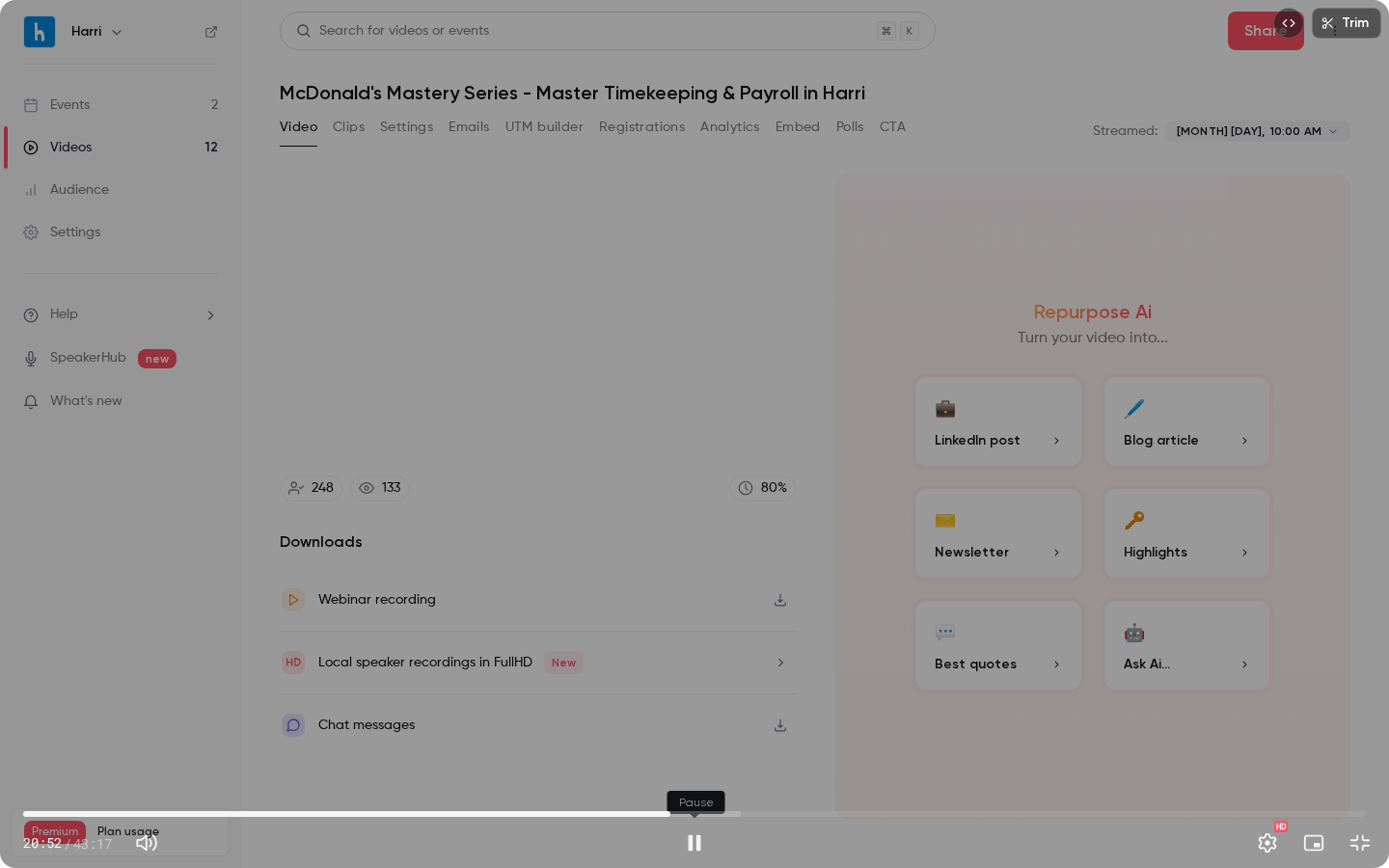 click at bounding box center [694, 843] 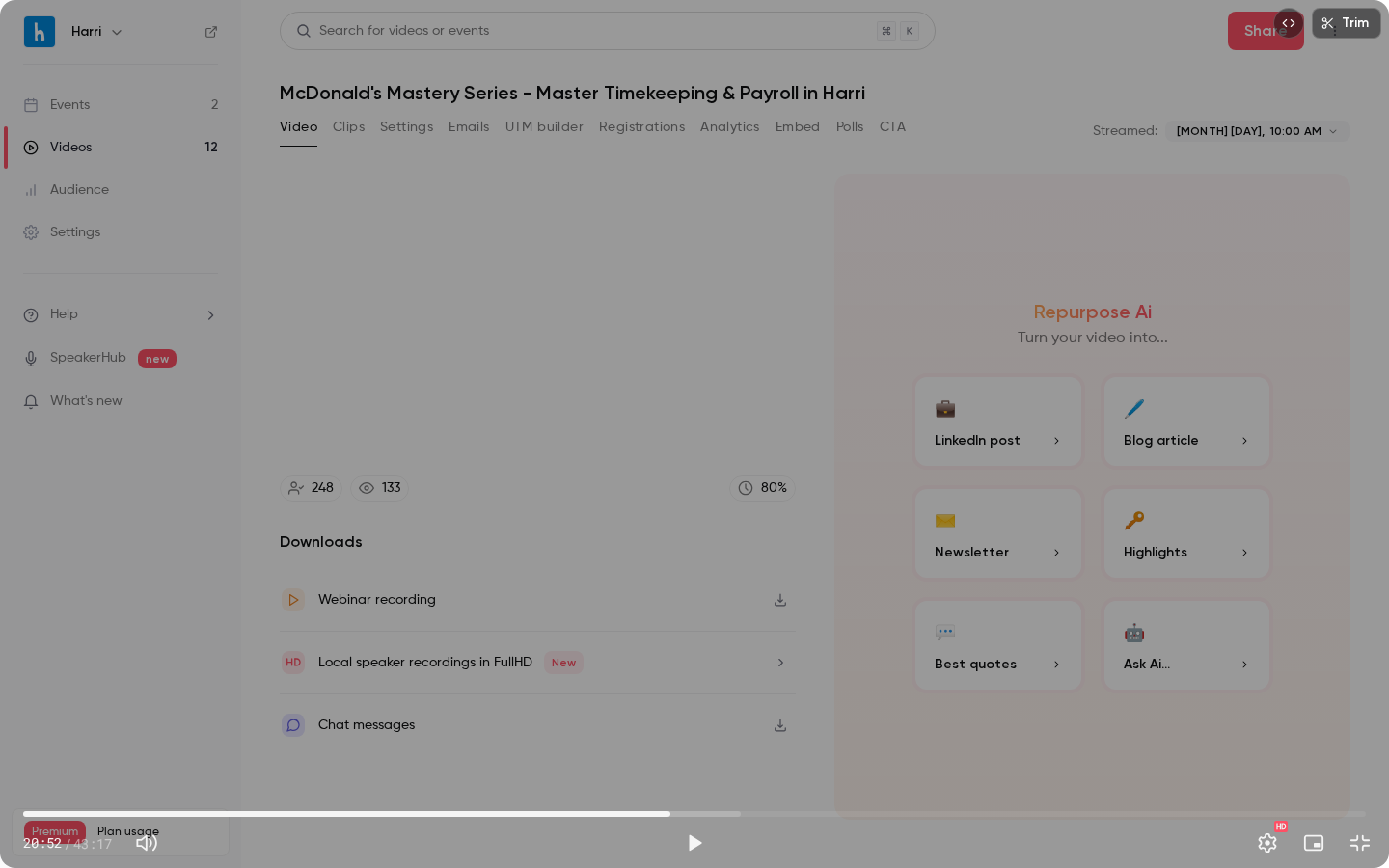 click on "Trim [TIME] [TIME] / [DURATION] HD" at bounding box center [694, 434] 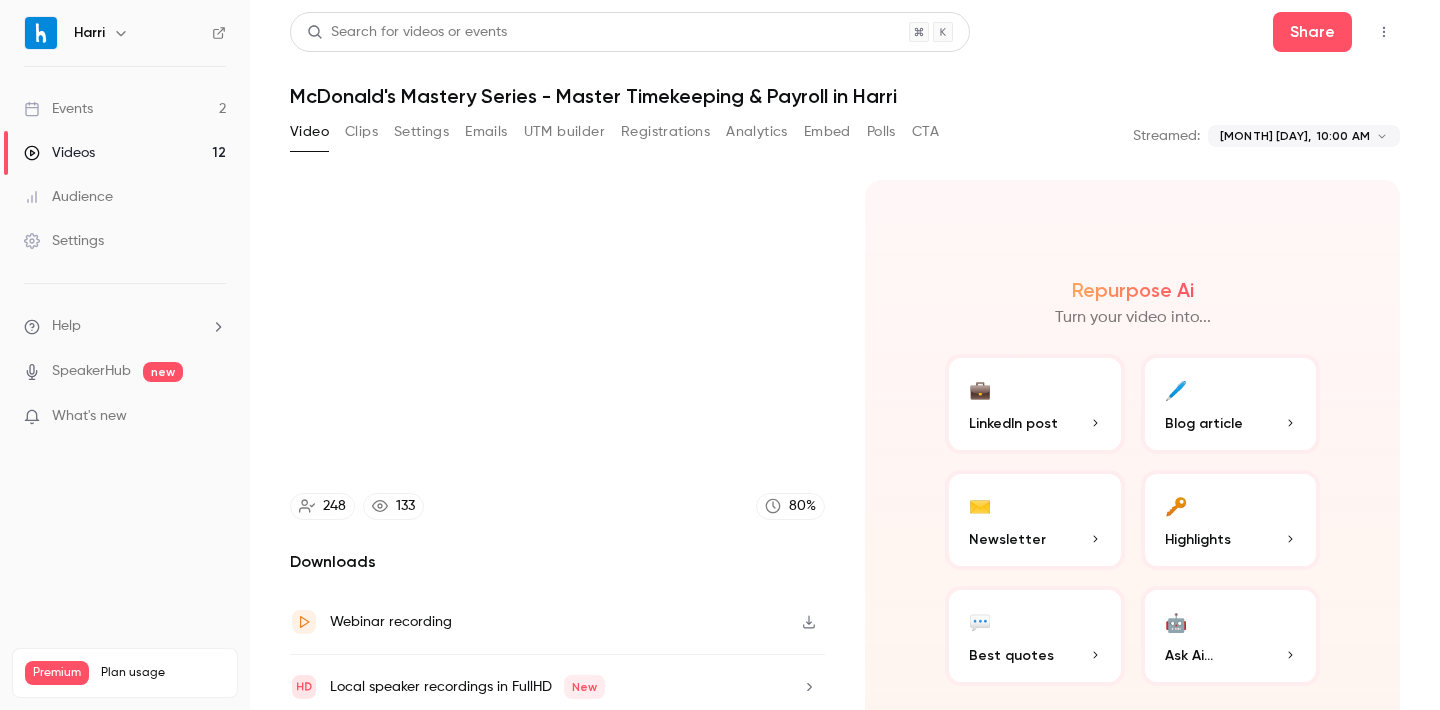 type on "******" 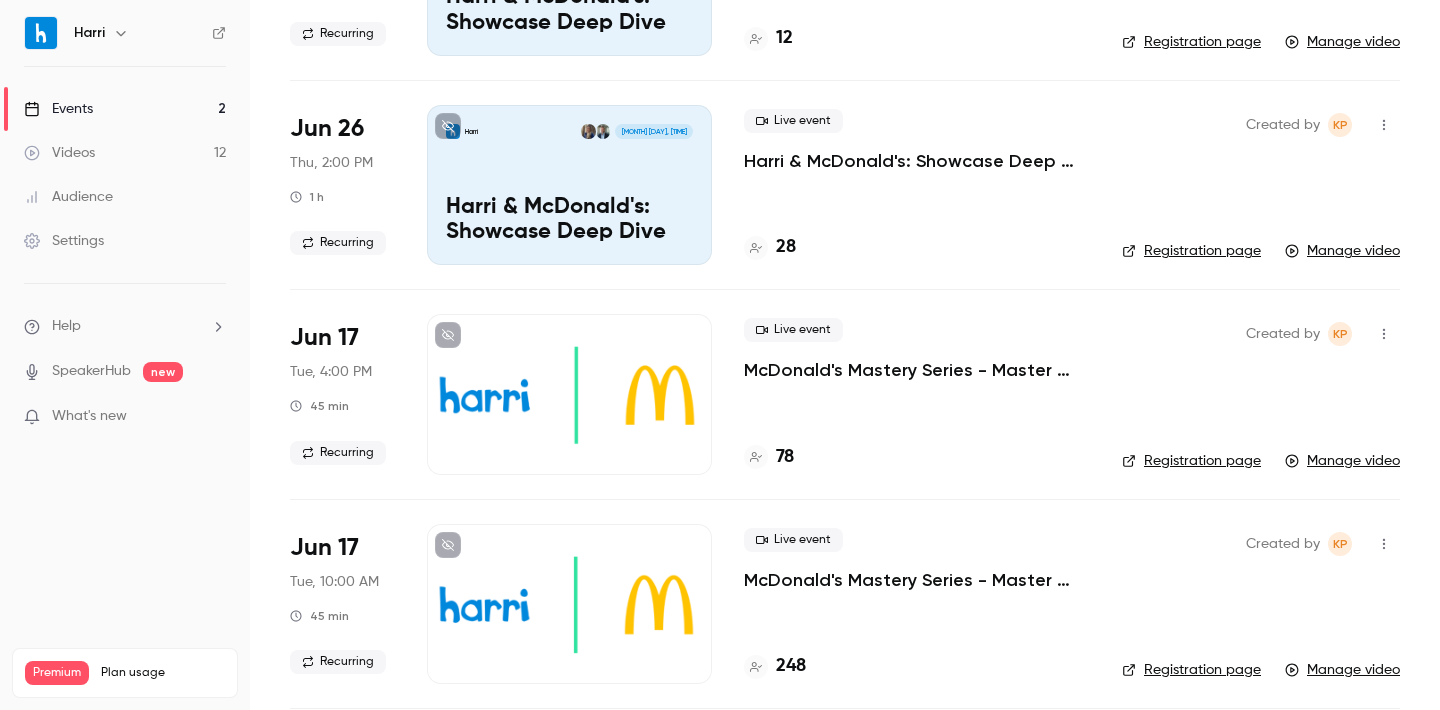 scroll, scrollTop: 2163, scrollLeft: 0, axis: vertical 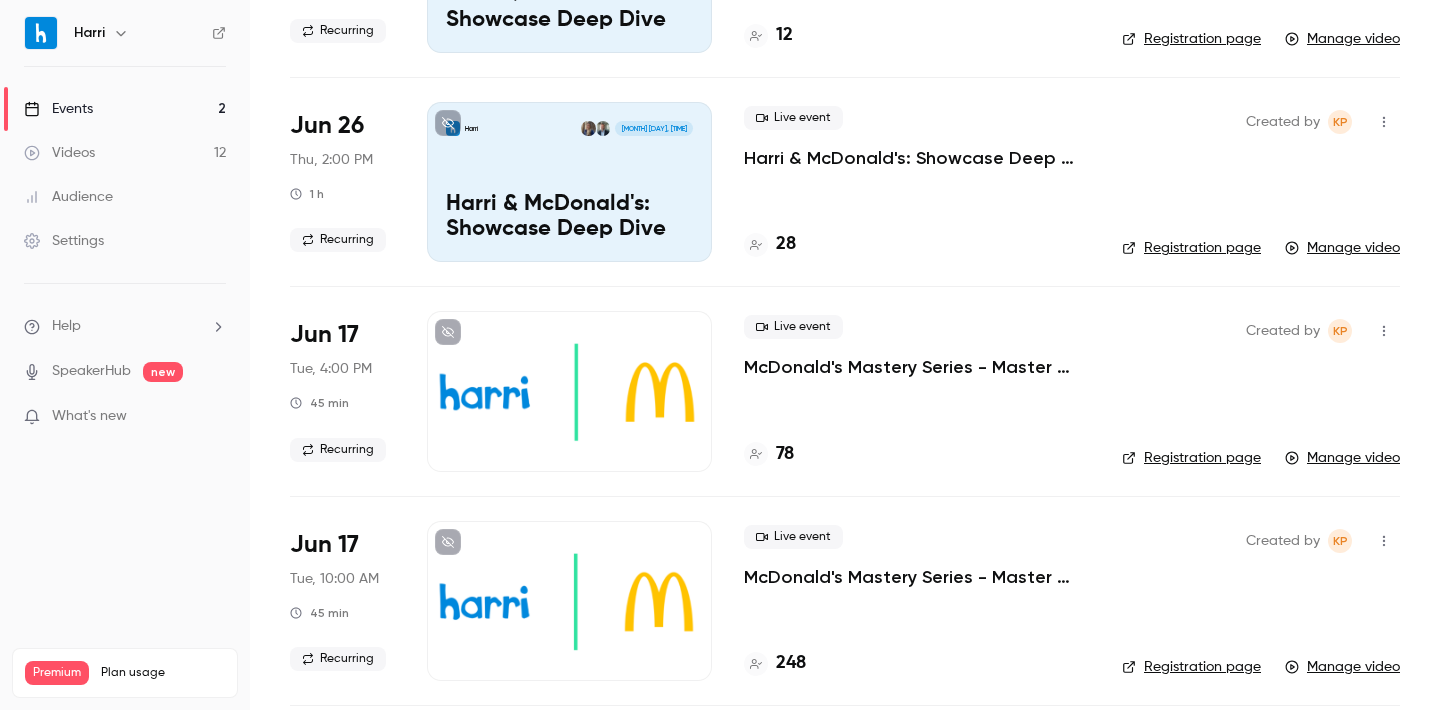 click on "McDonald's Mastery Series - Master Timekeeping & Payroll in Harri" at bounding box center (917, 367) 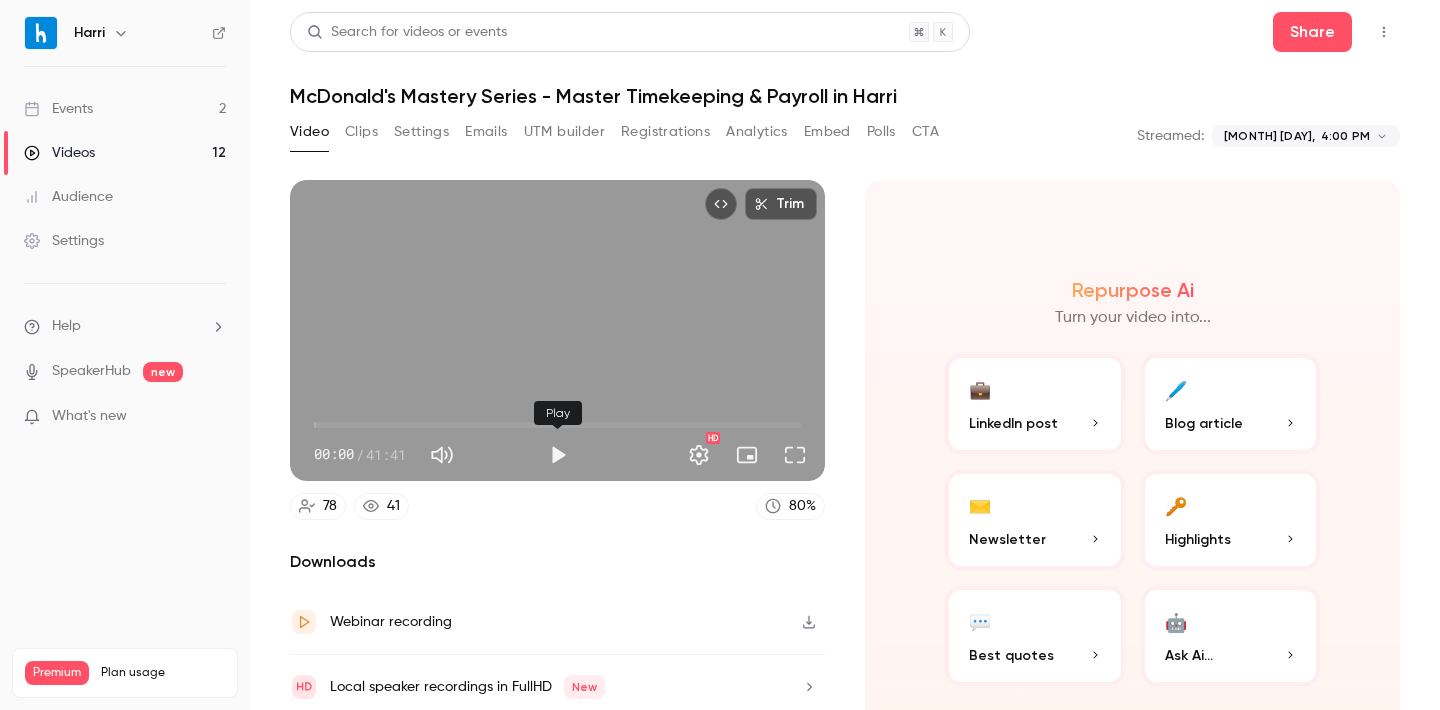 click at bounding box center (558, 455) 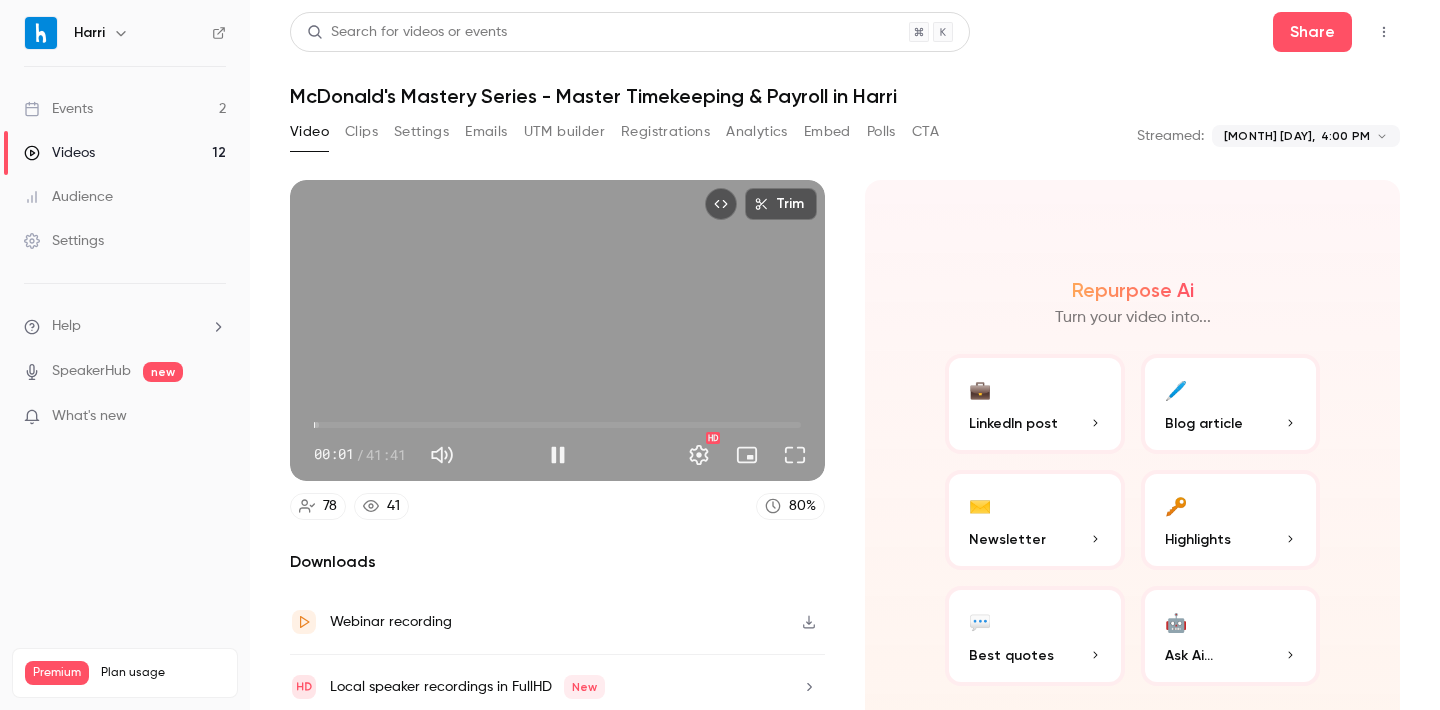 click on "00:01" at bounding box center (557, 425) 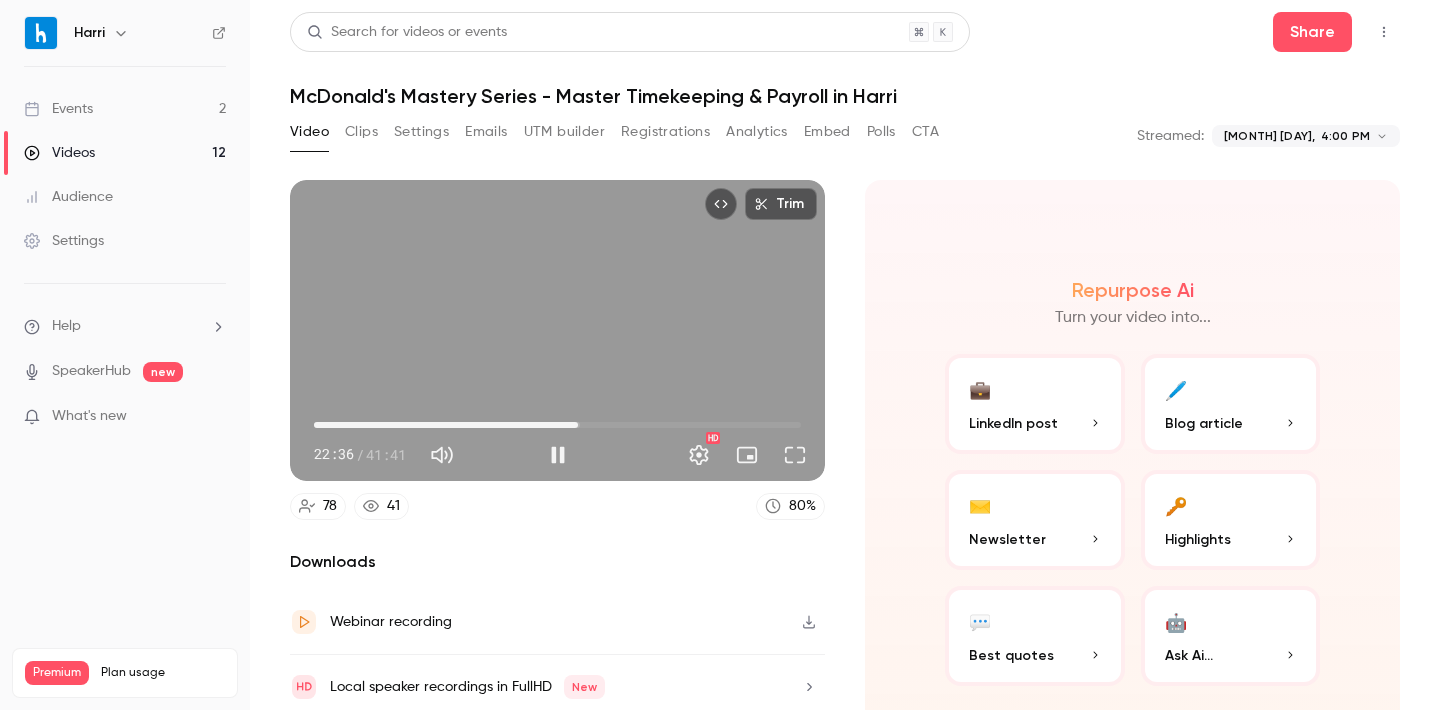 click on "22:36" at bounding box center [557, 425] 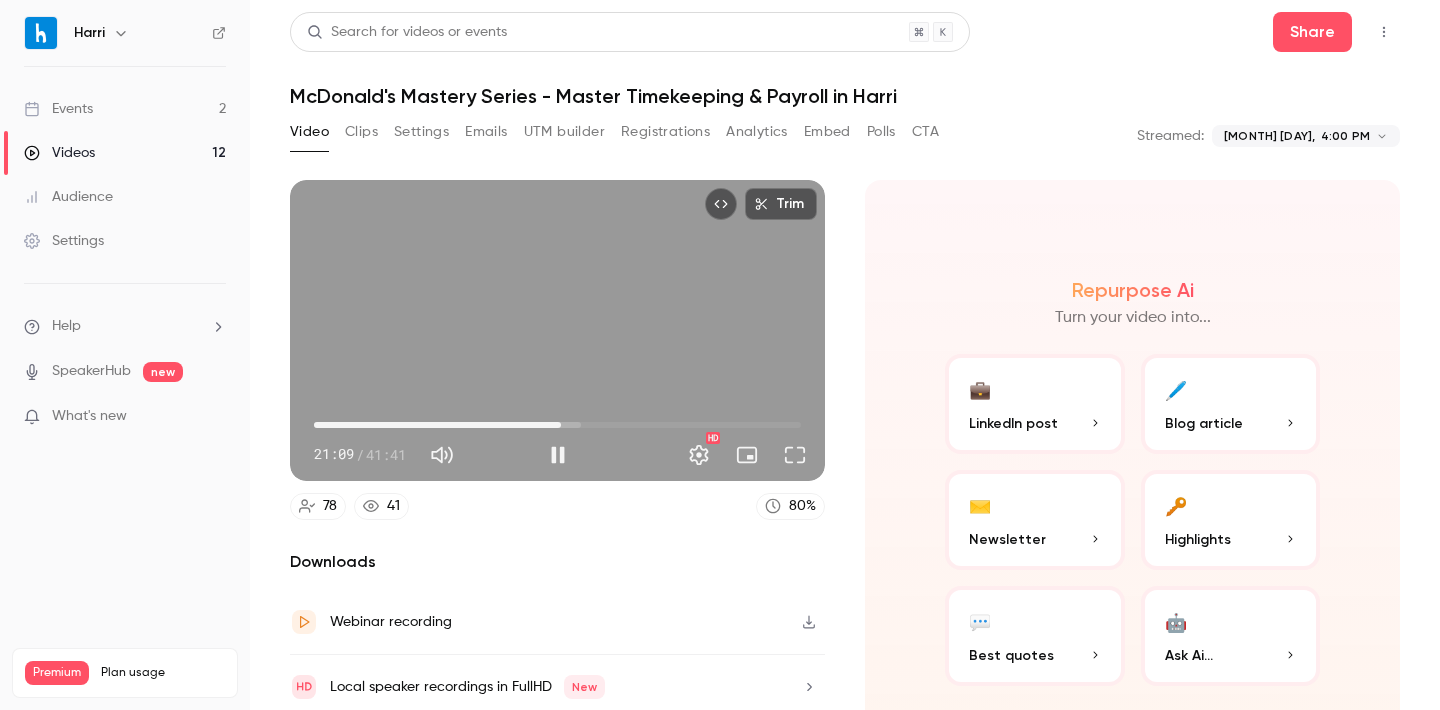 click on "21:09" at bounding box center (561, 425) 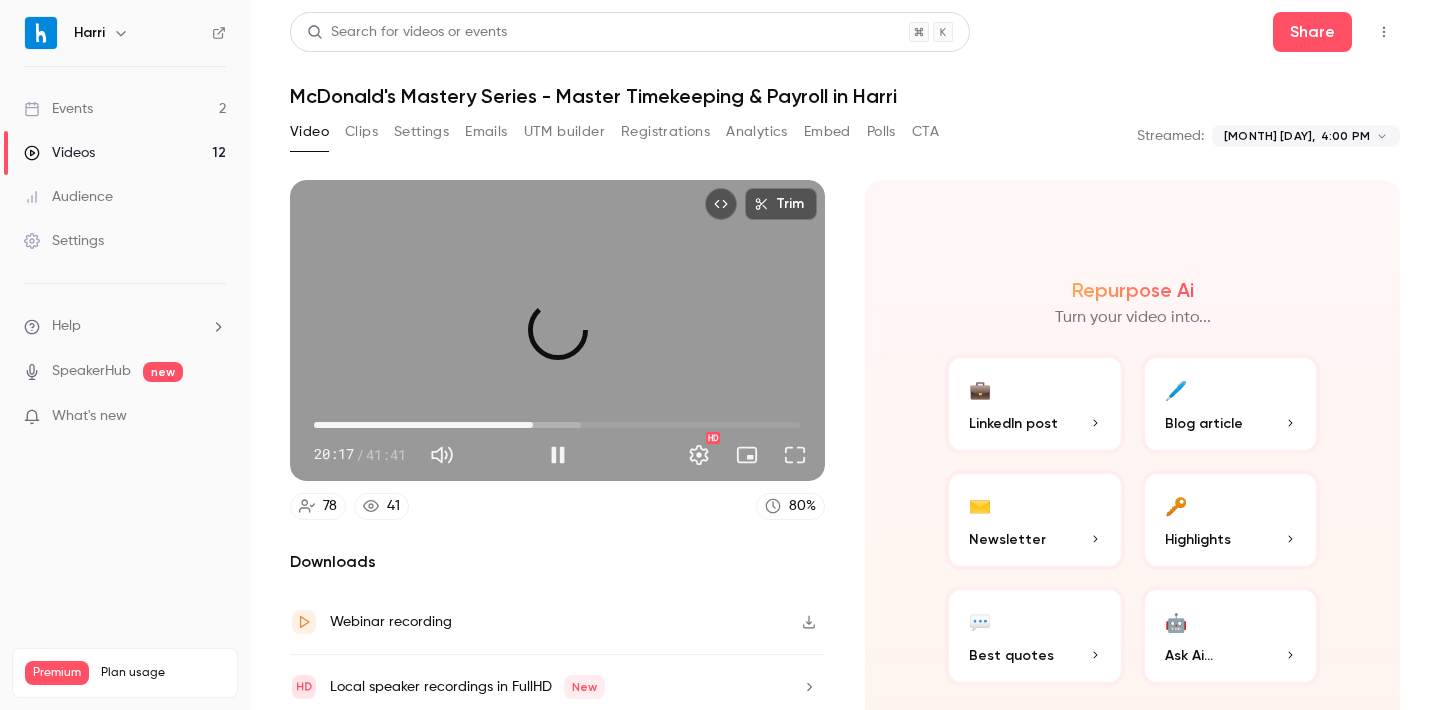 click on "18:44" at bounding box center [557, 425] 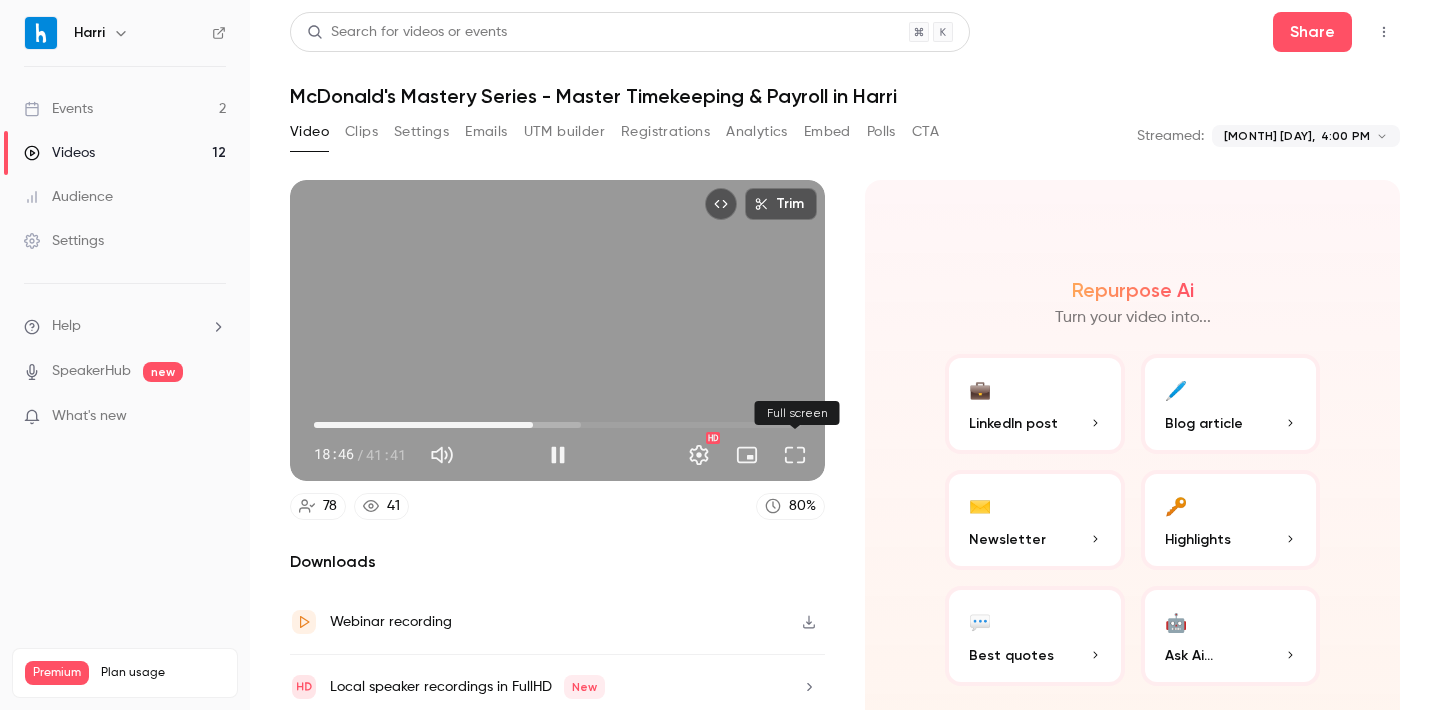 click at bounding box center [795, 455] 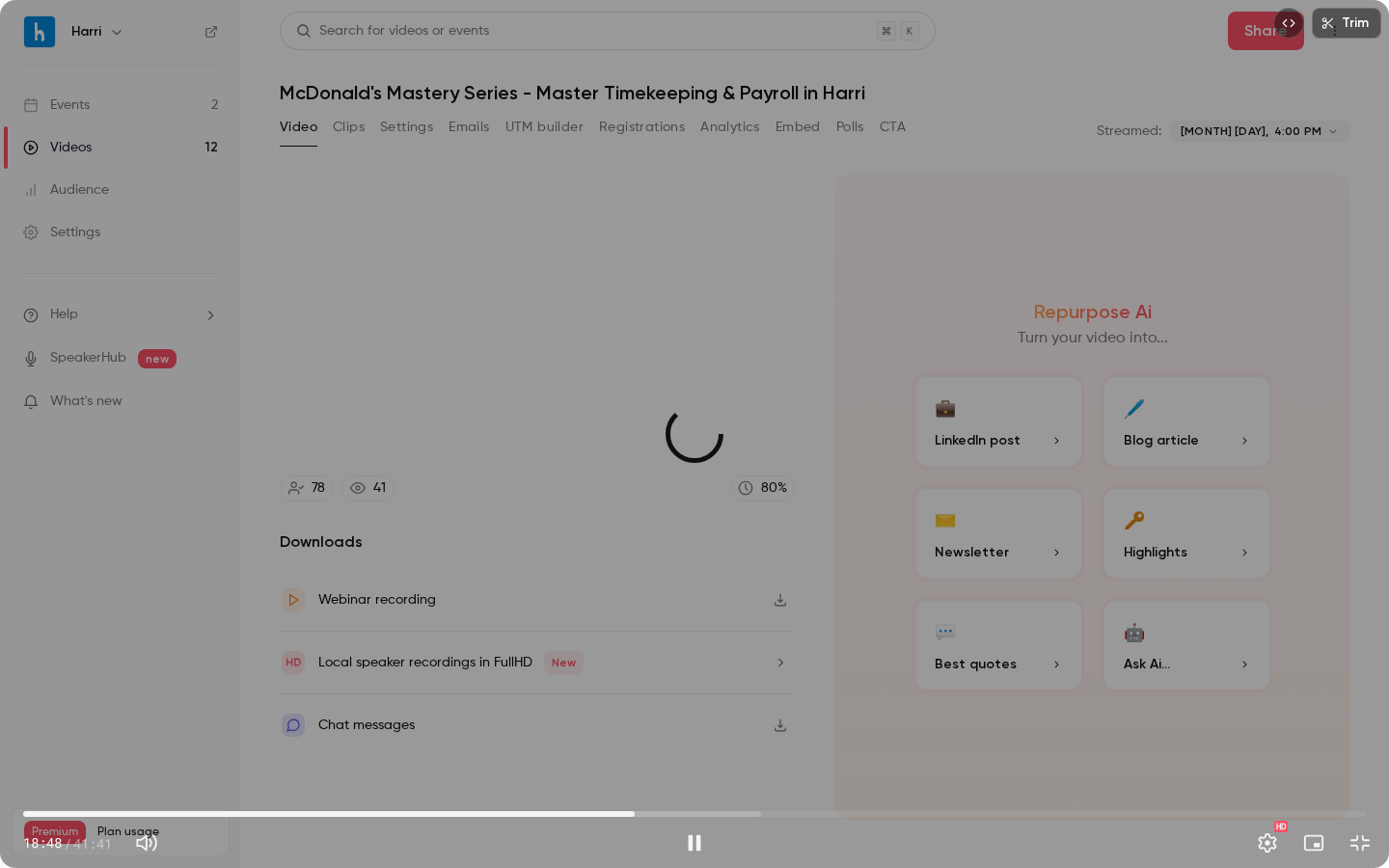 click on "18:59" at bounding box center (635, 814) 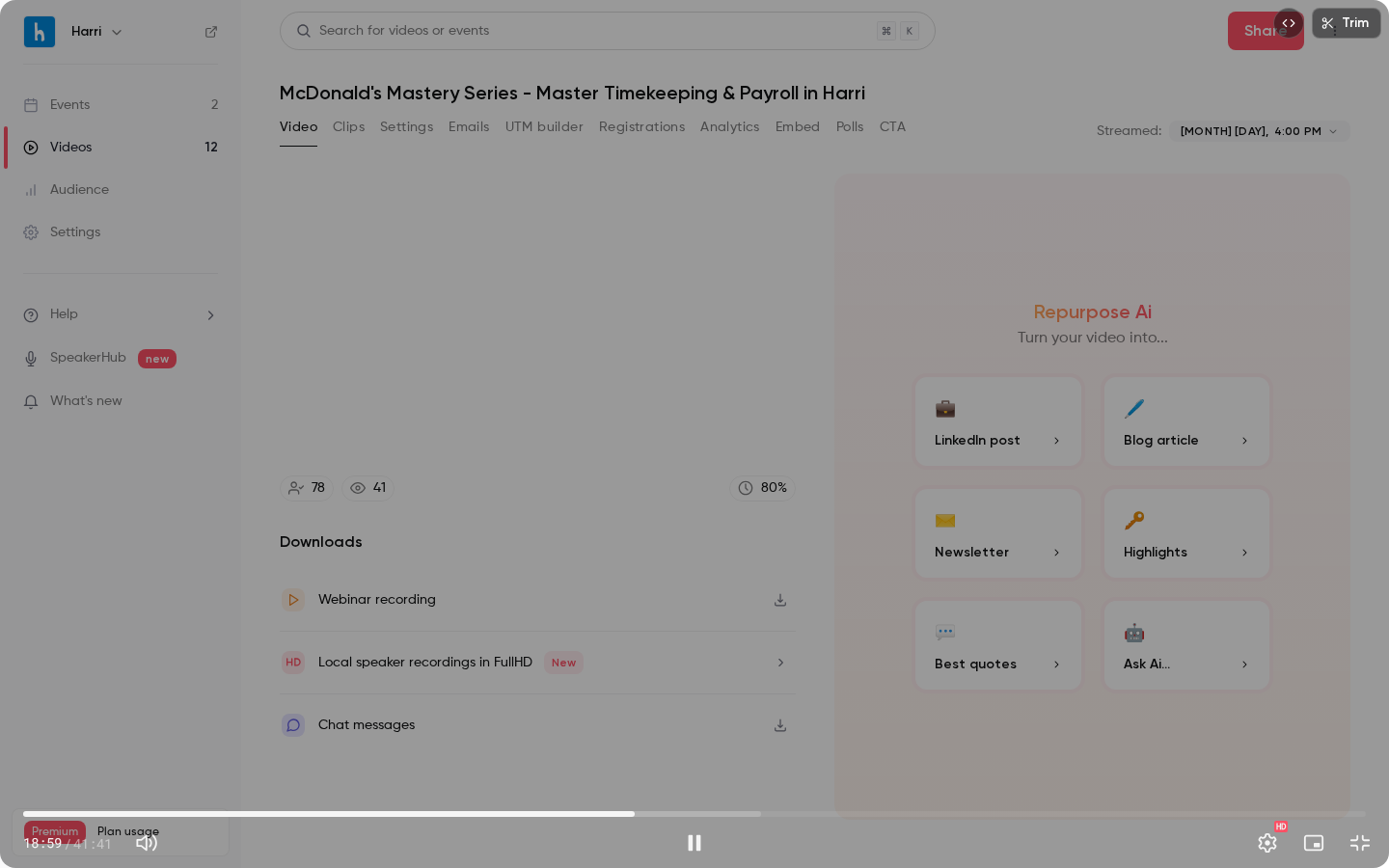 click on "18:59" at bounding box center [635, 814] 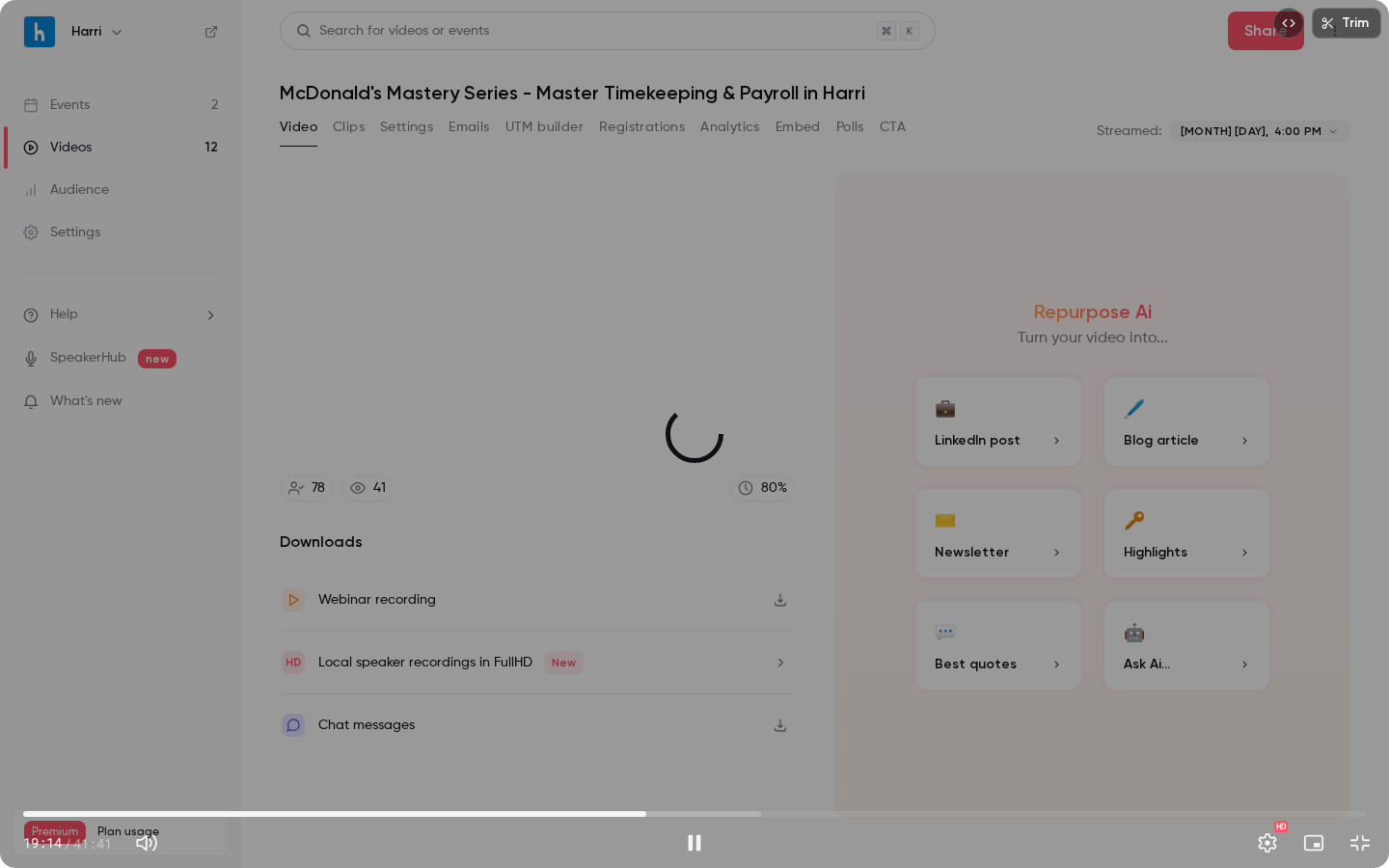 click on "19:20" at bounding box center (646, 814) 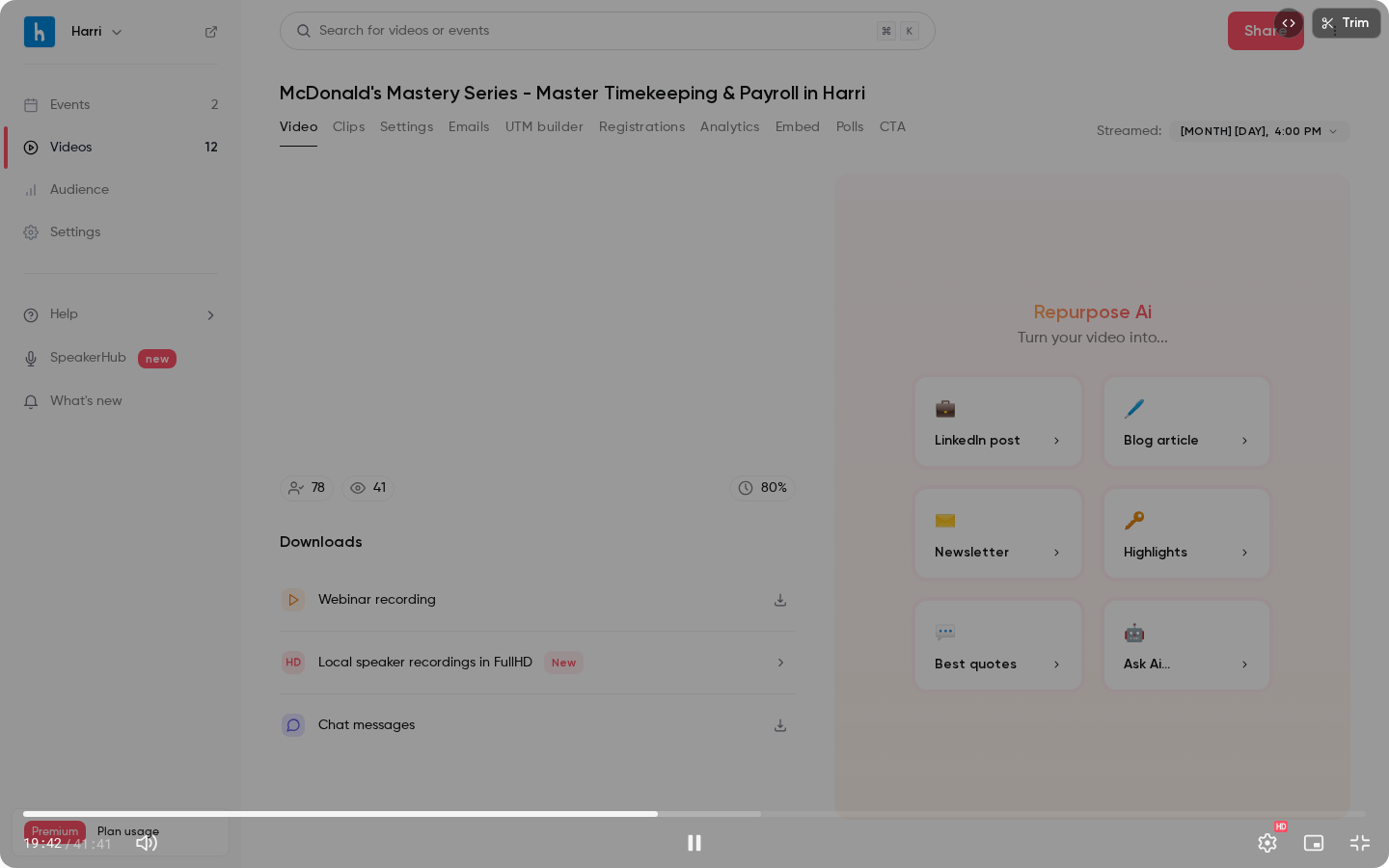 click on "19:42" at bounding box center (694, 814) 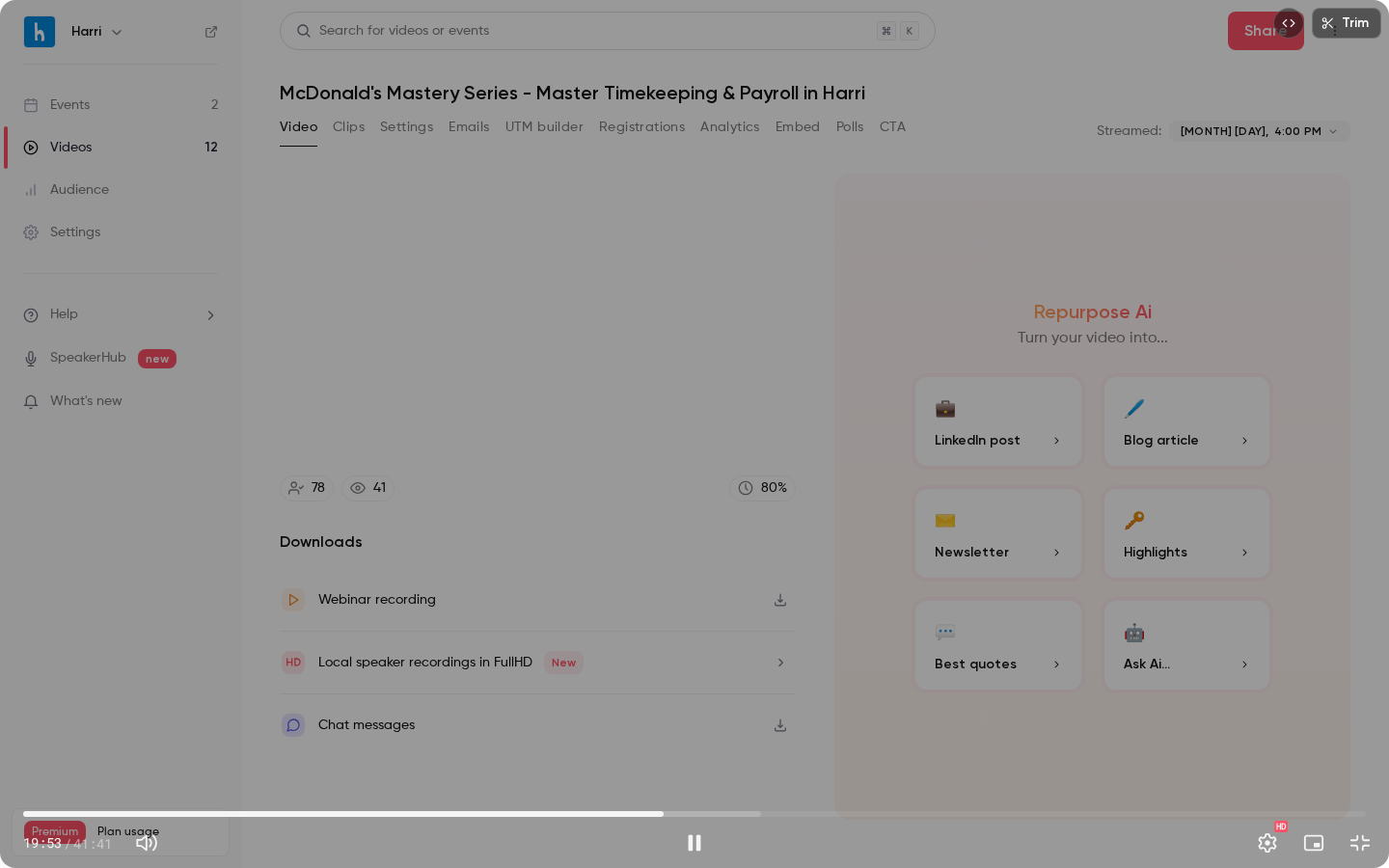 click on "19:53" at bounding box center (664, 814) 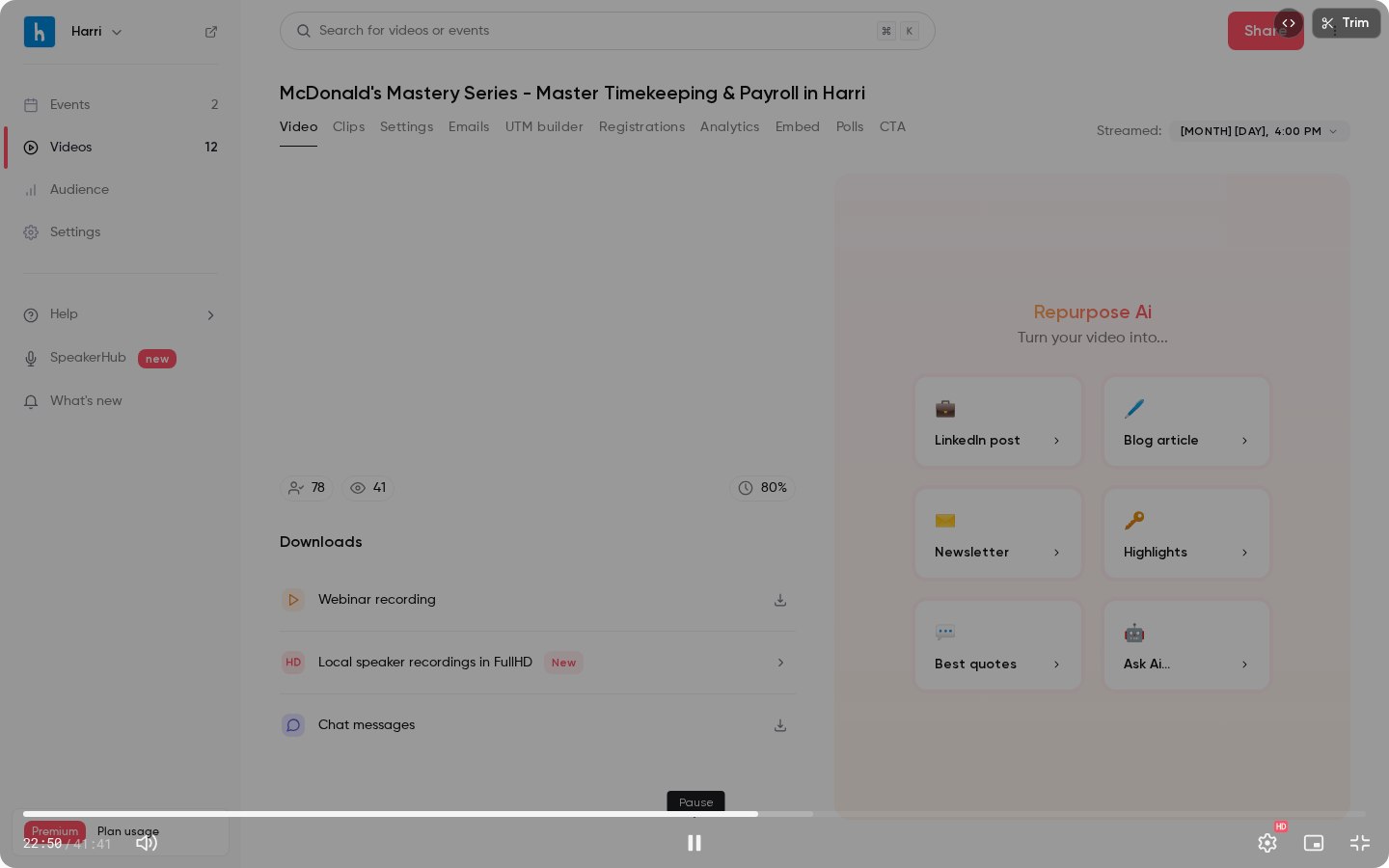 click at bounding box center [694, 843] 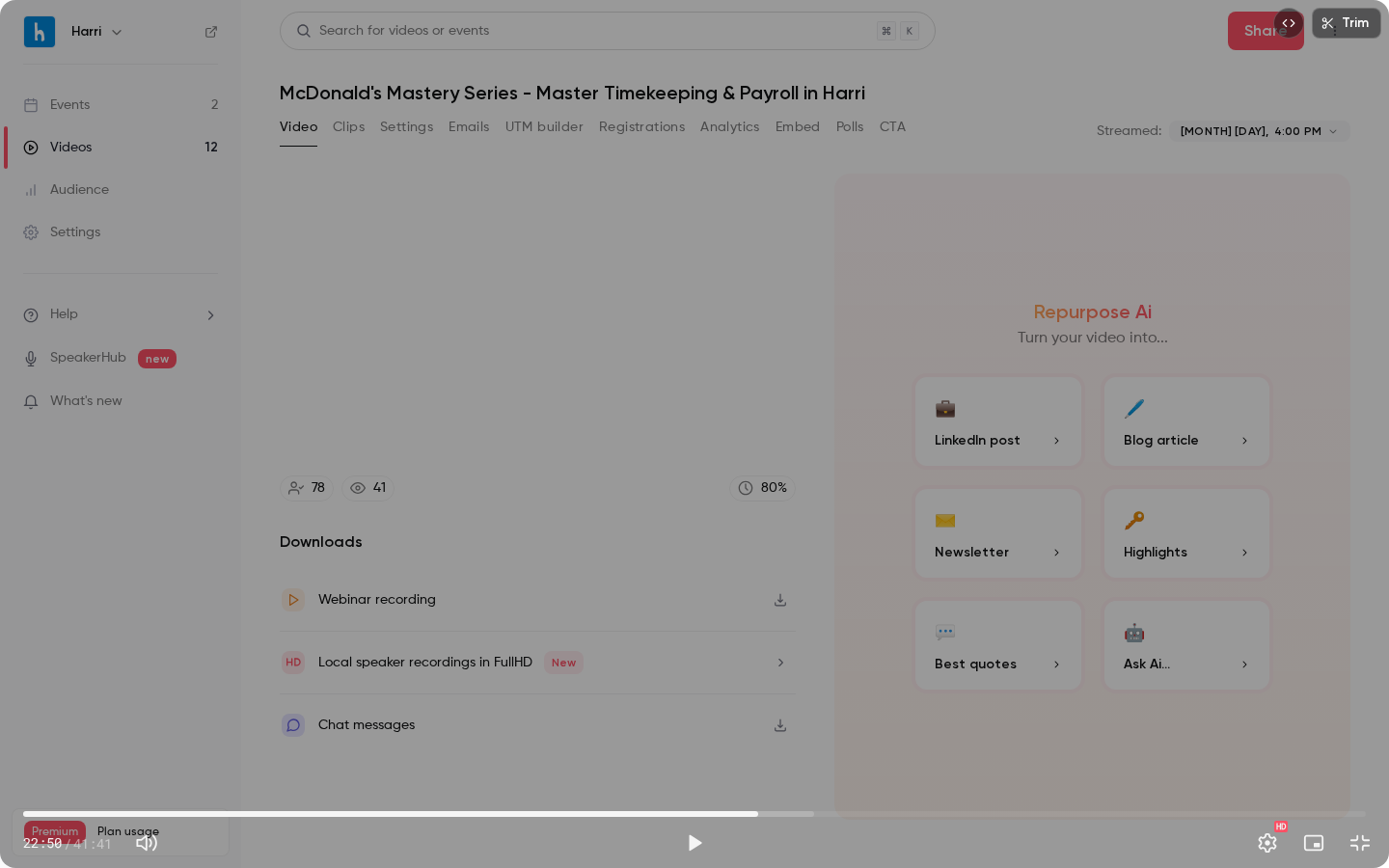 click on "Trim [TIME] [TIME] / [DURATION] HD" at bounding box center (694, 434) 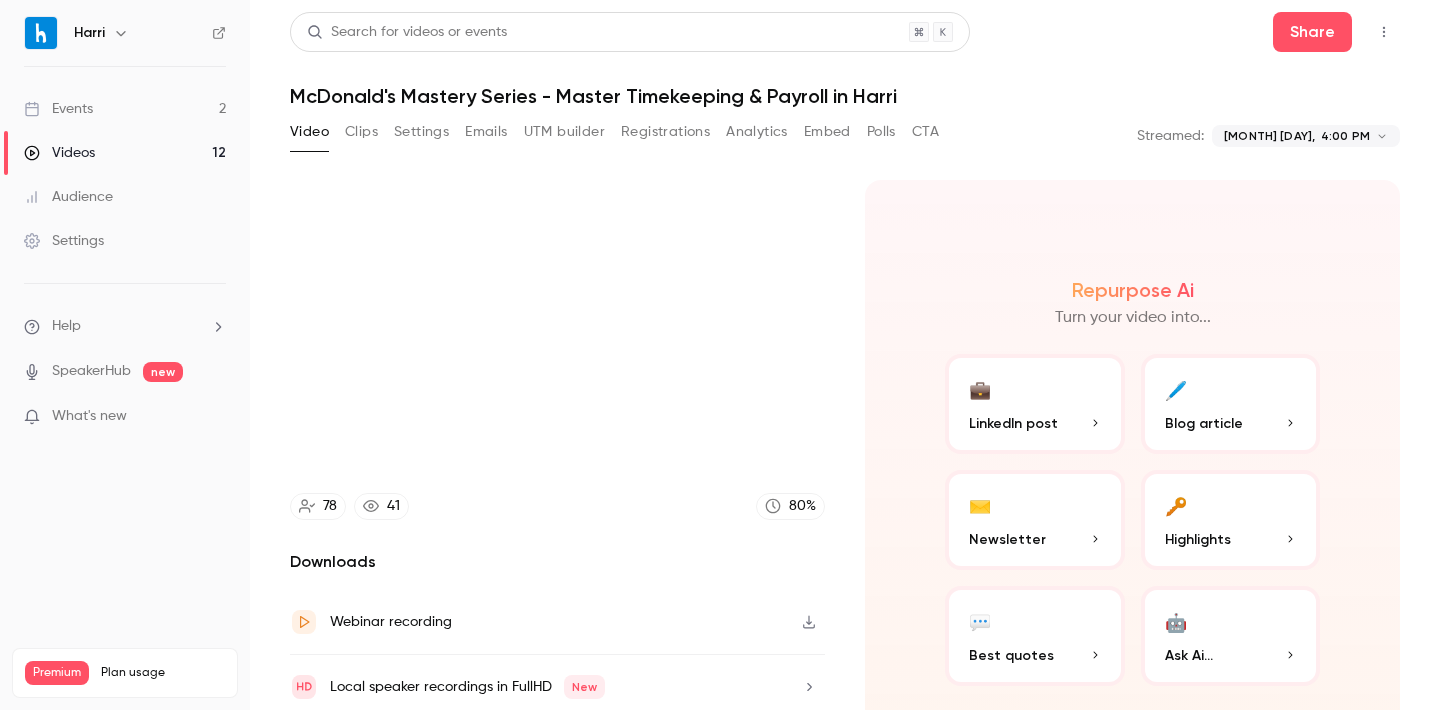 type on "******" 